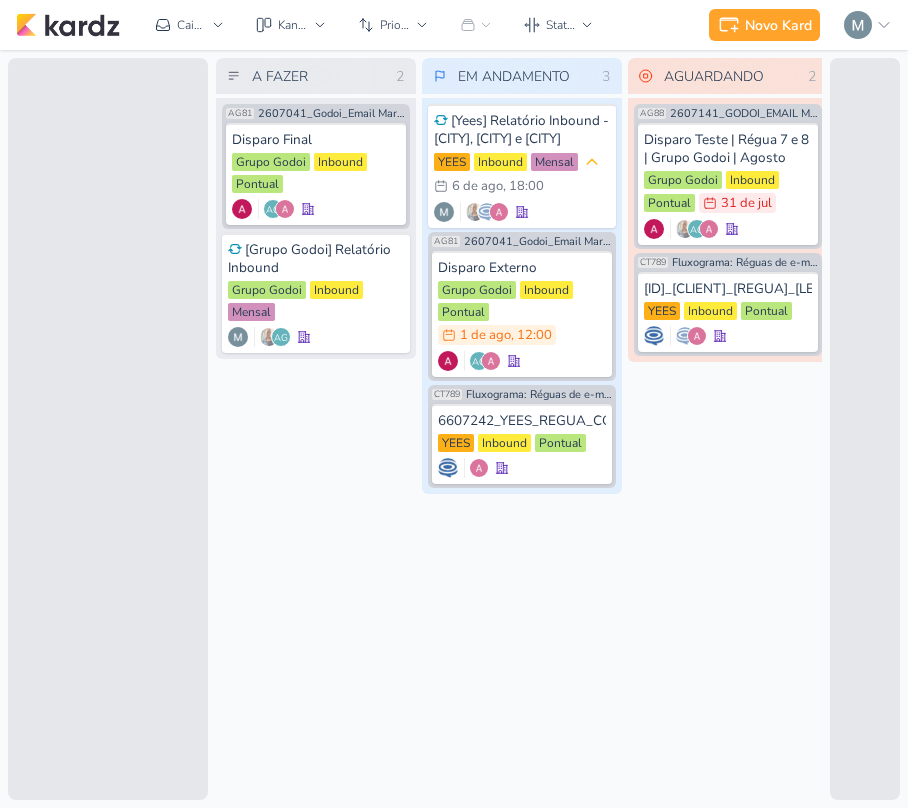 scroll, scrollTop: 0, scrollLeft: 0, axis: both 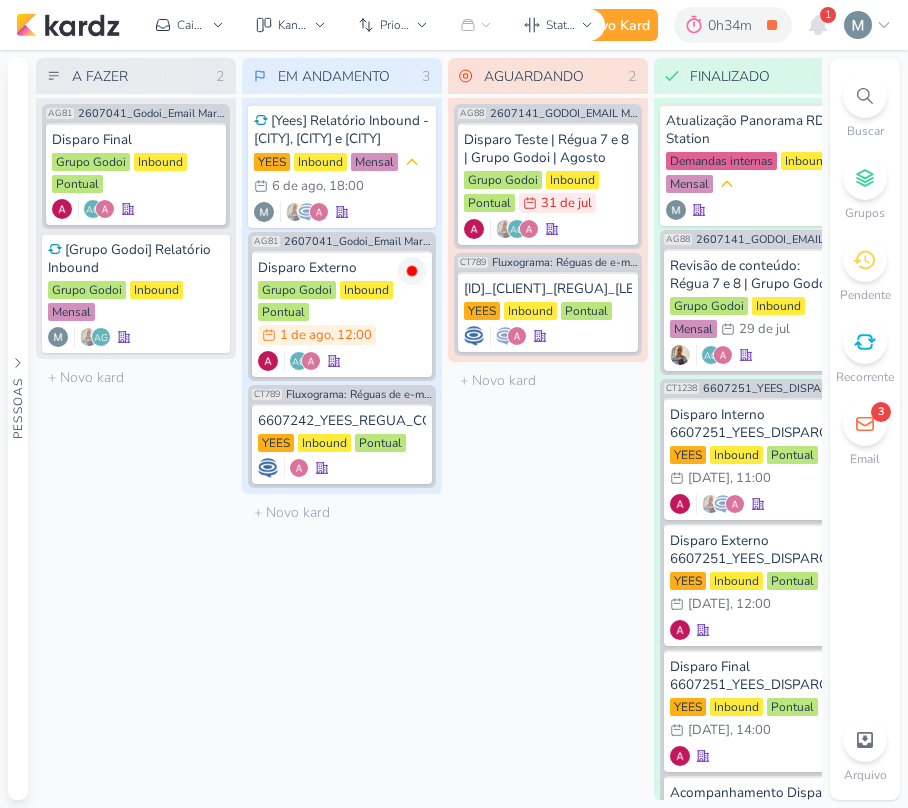 click on "3" at bounding box center [865, 424] 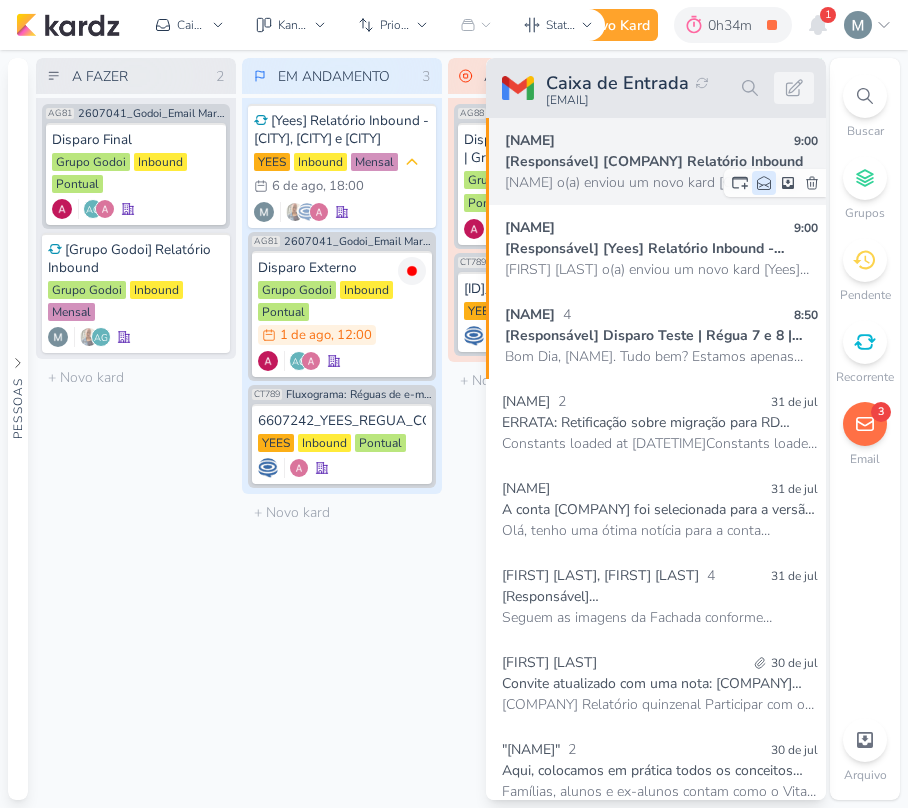 click 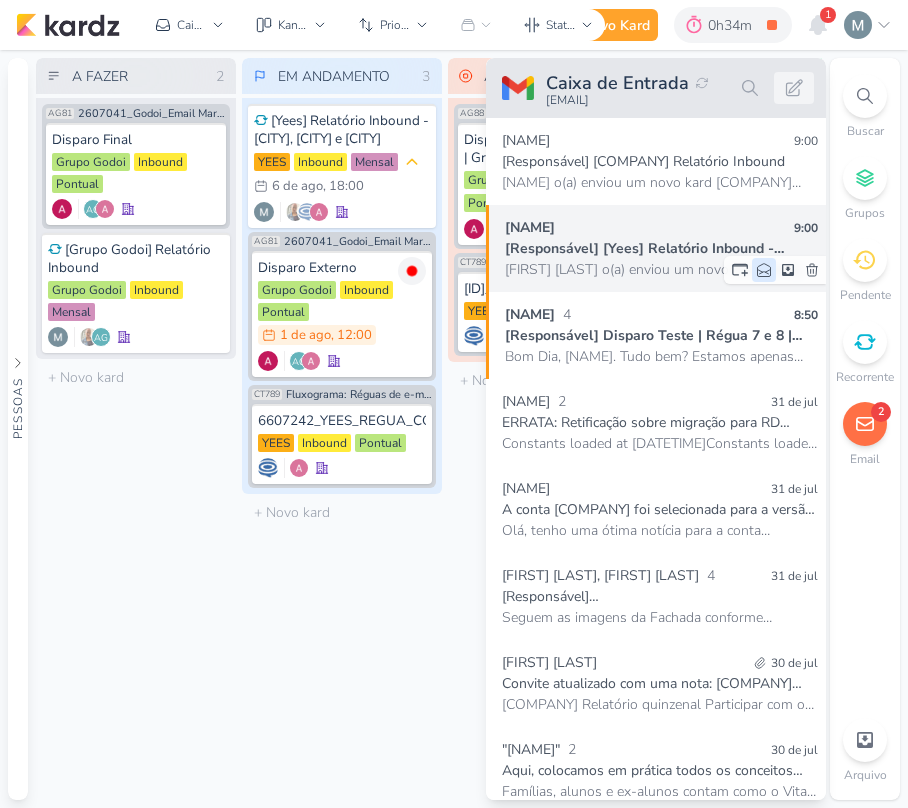 click 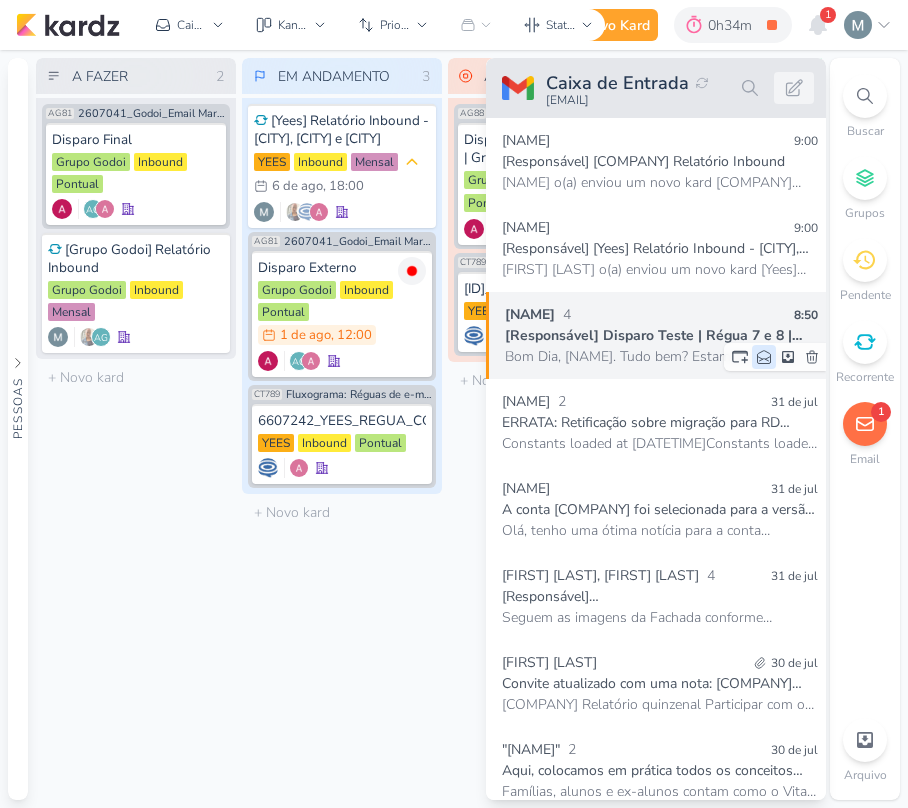 drag, startPoint x: 772, startPoint y: 357, endPoint x: 758, endPoint y: 364, distance: 15.652476 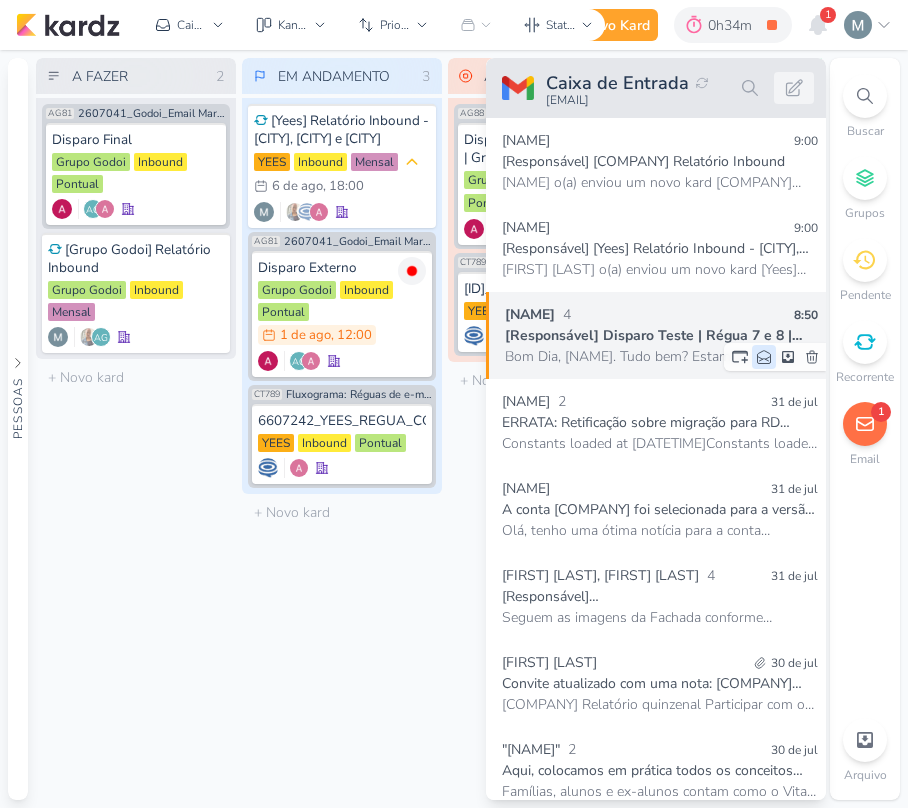 click at bounding box center [775, 357] 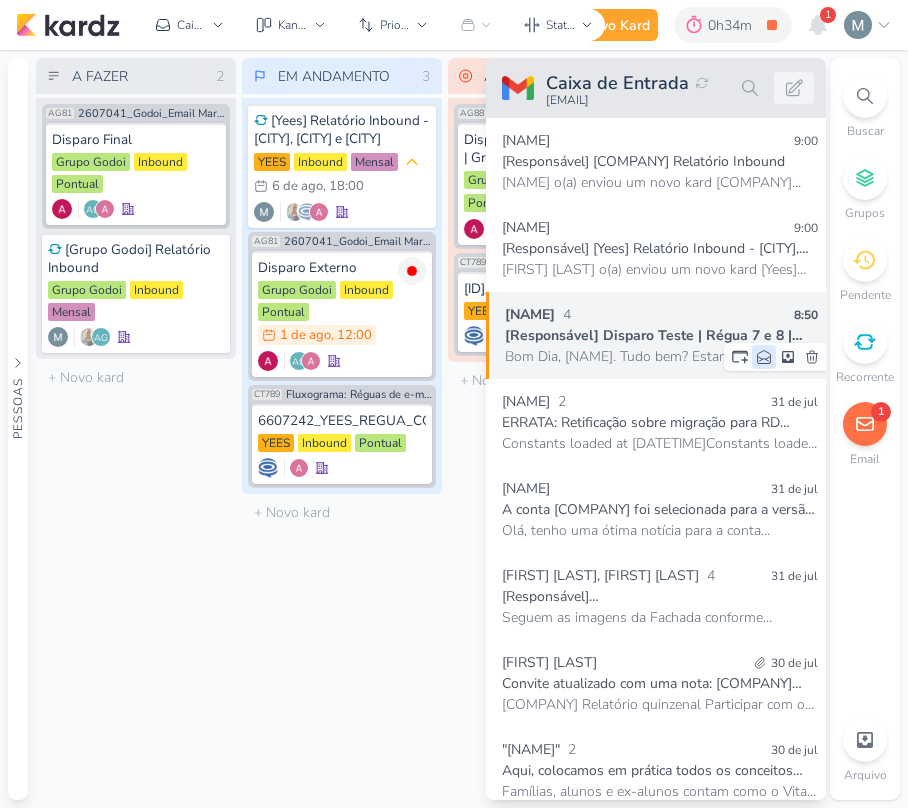 click 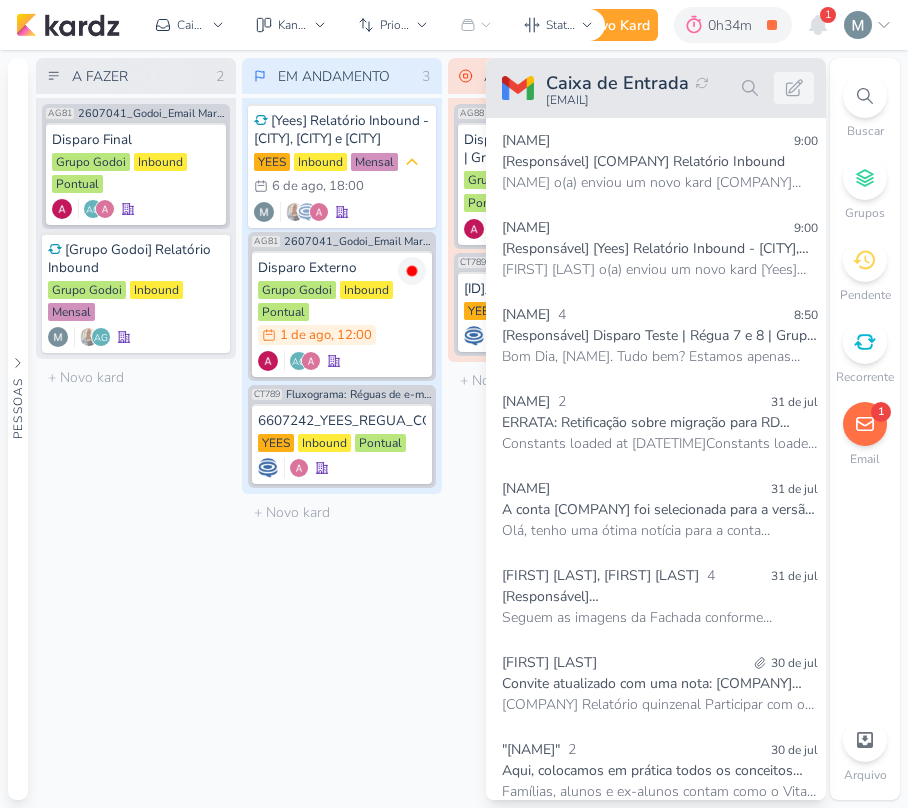 click on "EM ANDAMENTO
3
Mover Para Esquerda
Mover Para Direita
Deletar
[Yees] Relatório Inbound - [CITY], [CITY] e [CITY]
YEES
Inbound" at bounding box center [342, 429] 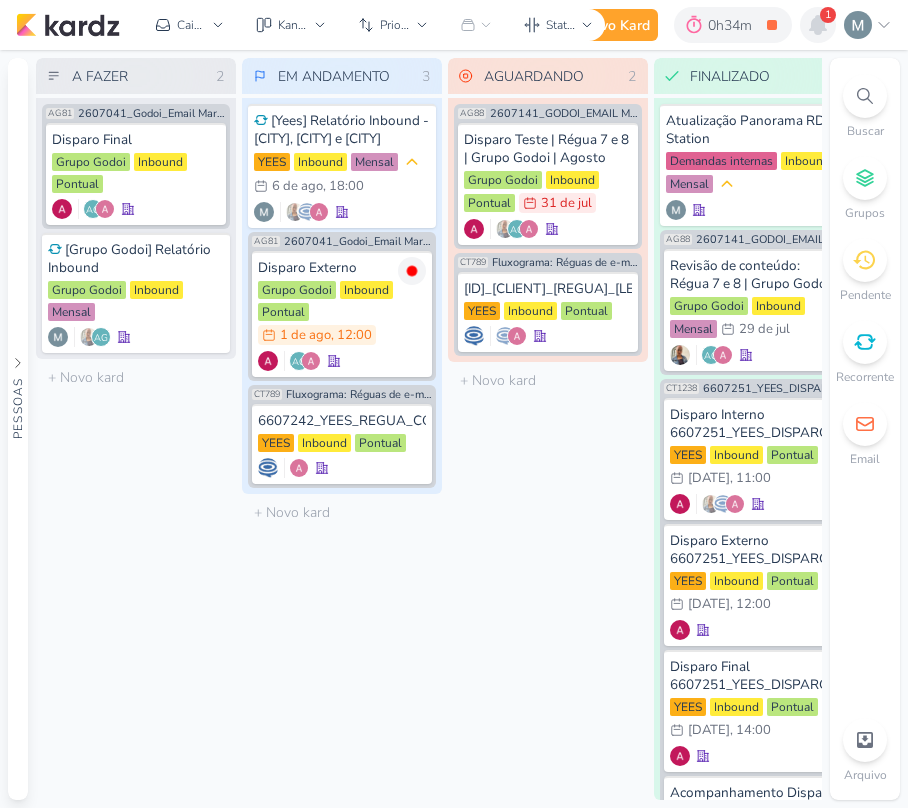 click 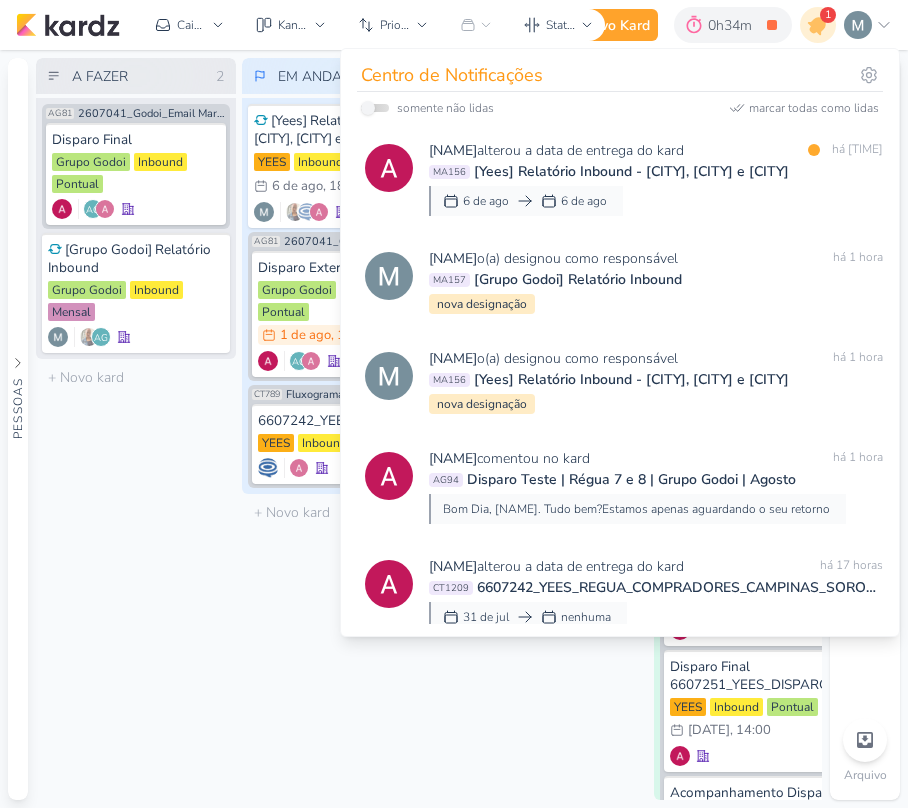 click on "A FAZER
2
Mover Para Esquerda
Mover Para Direita
Deletar
AG81
2607041_Godoi_Email Marketing_Julho
Disparo Final" at bounding box center [136, 429] 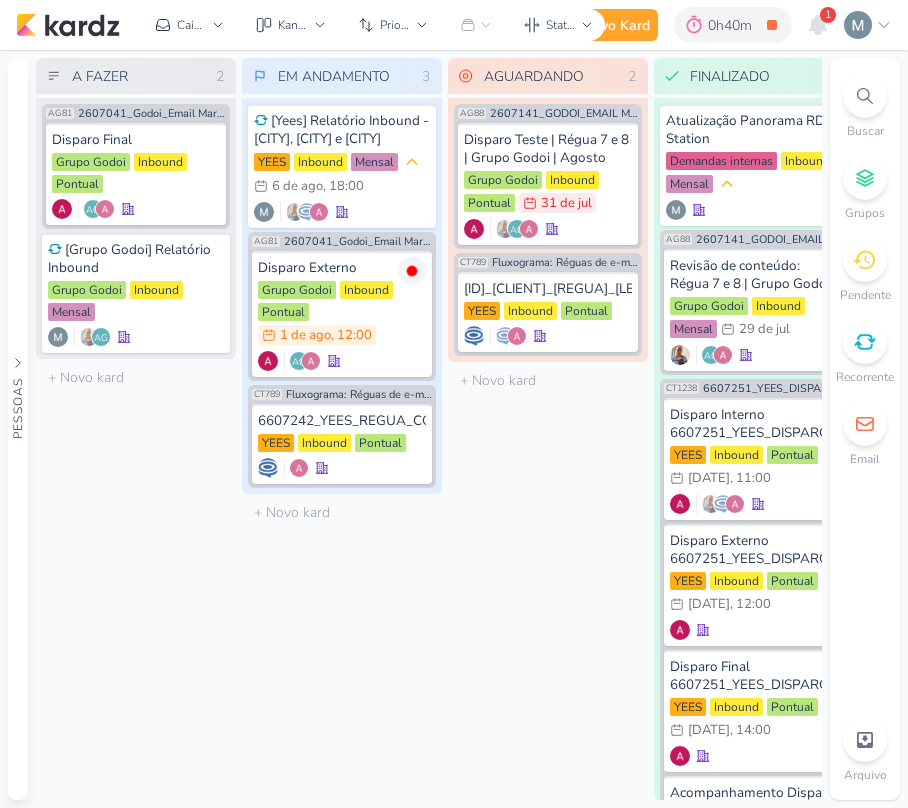 click on "Novo Kard
Ctrl + k
0h40m
Disparo Externo
0h6m
Hoje
0h40m
Semana
0h6m
Mês 0h6m" at bounding box center [454, 25] 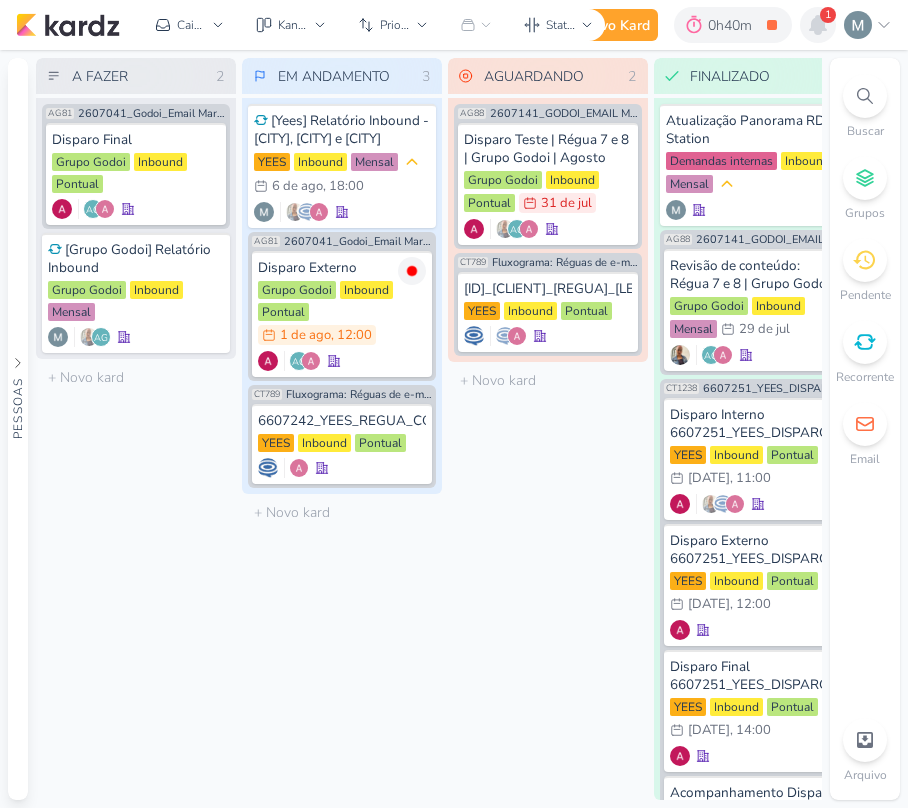 click 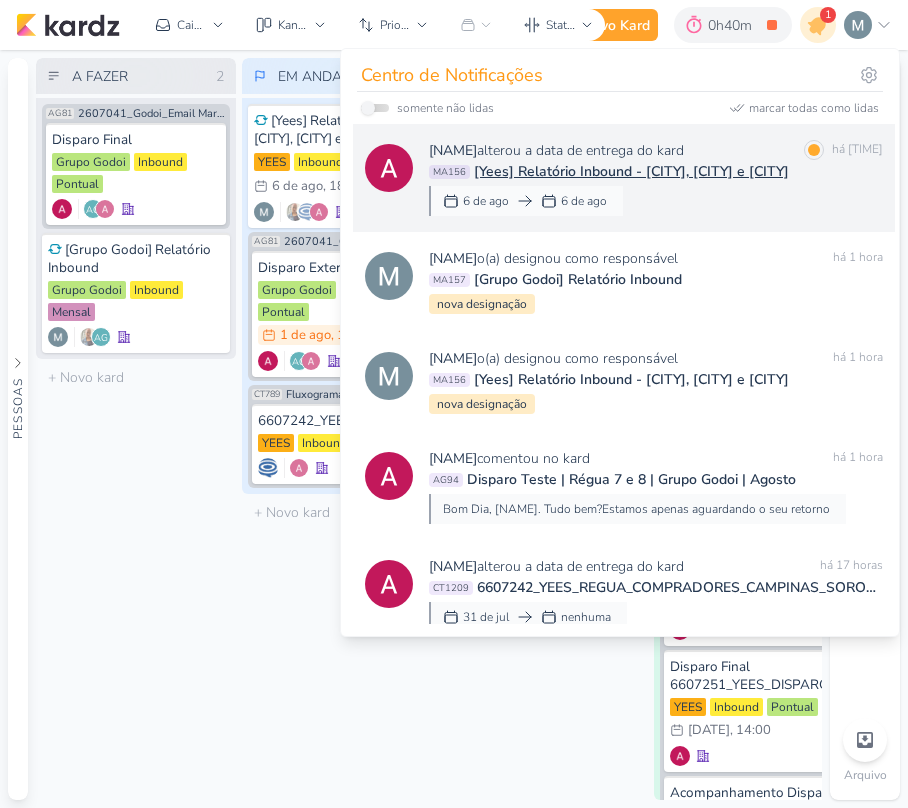 click on "[Yees] Relatório Inbound - [CITY], [CITY] e [CITY]" at bounding box center (631, 171) 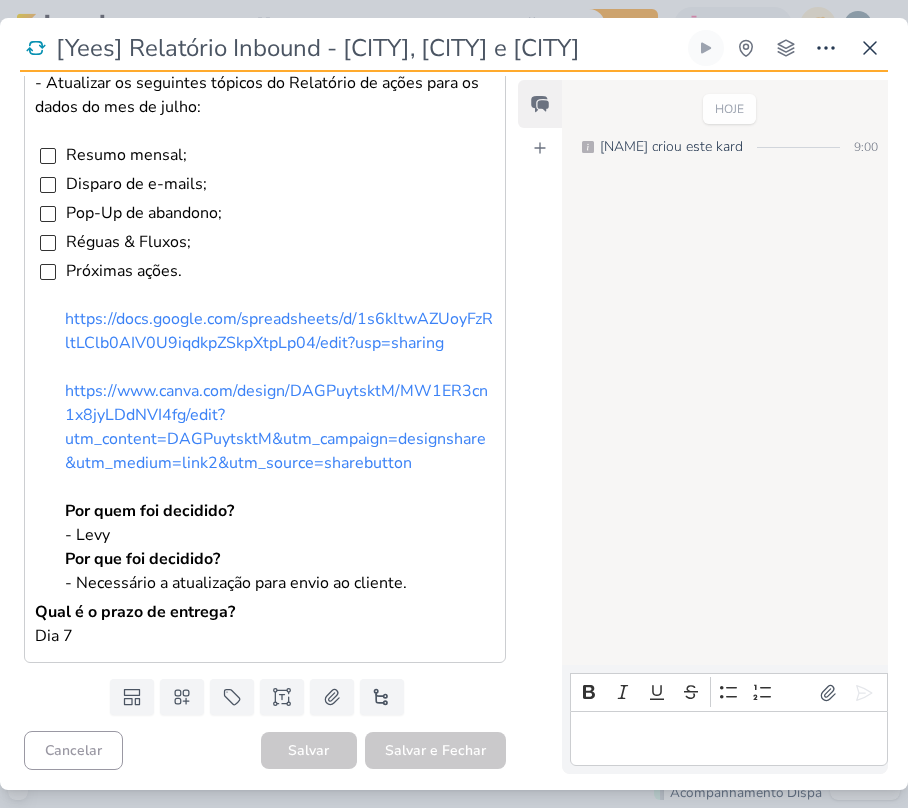 scroll, scrollTop: 502, scrollLeft: 0, axis: vertical 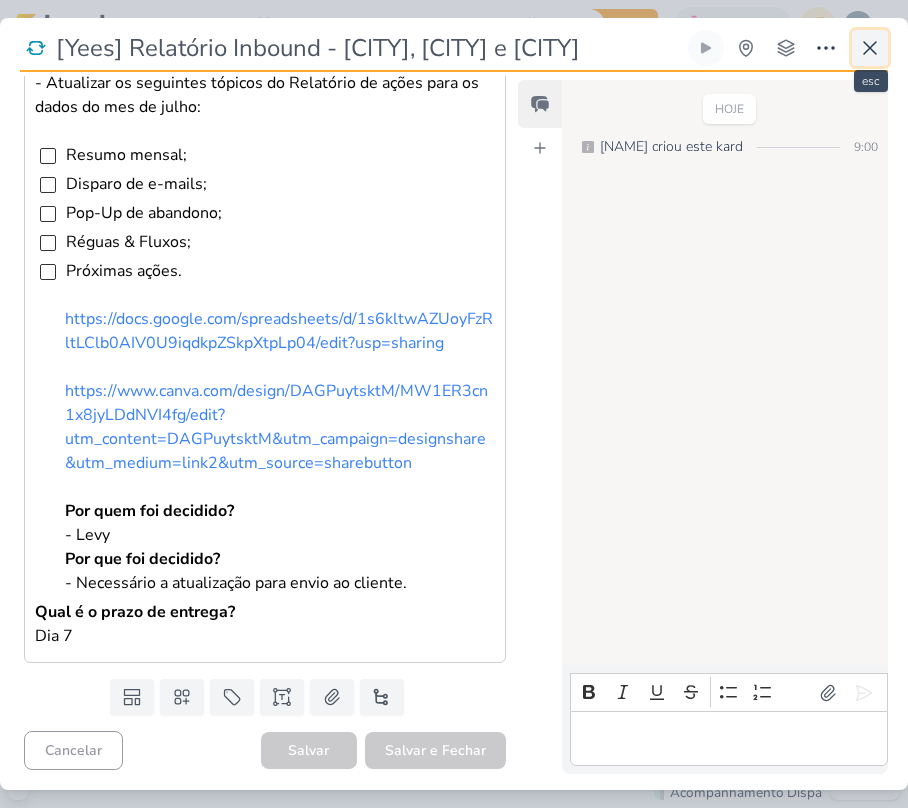 click 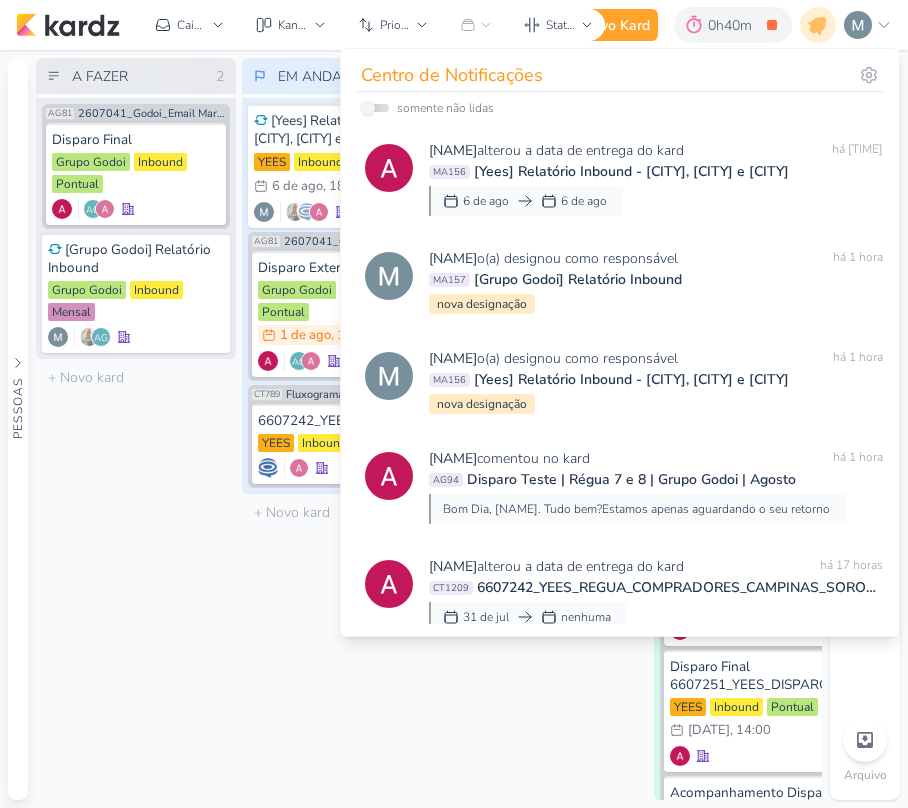 click on "A FAZER
2
Mover Para Esquerda
Mover Para Direita
Deletar
AG81
2607041_Godoi_Email Marketing_Julho
Disparo Final" at bounding box center (136, 429) 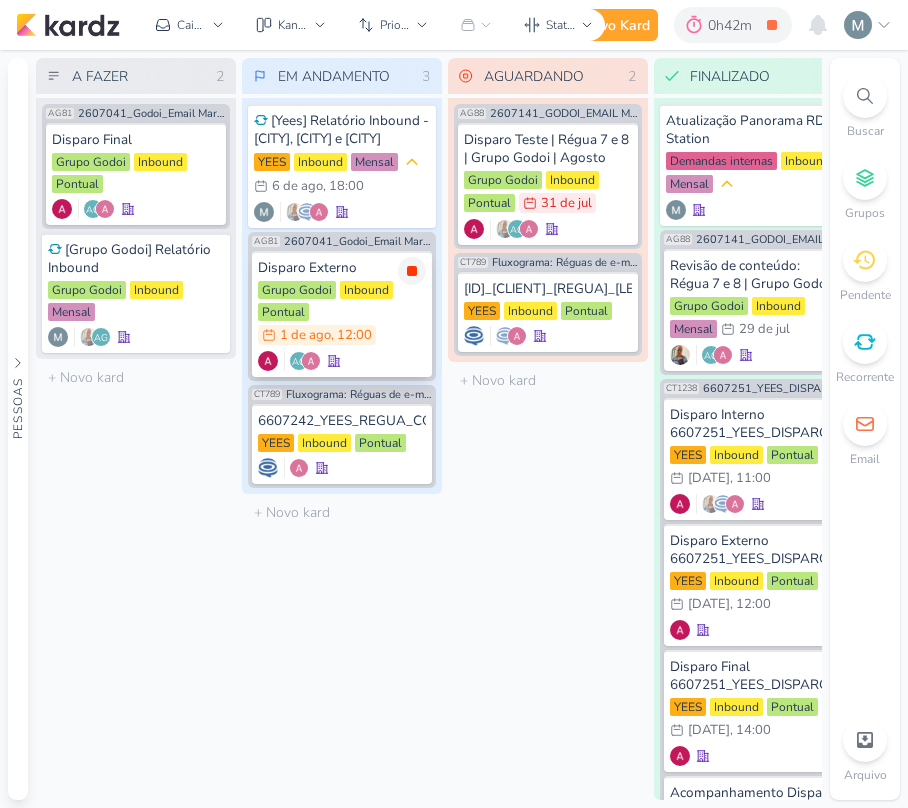click at bounding box center [412, 271] 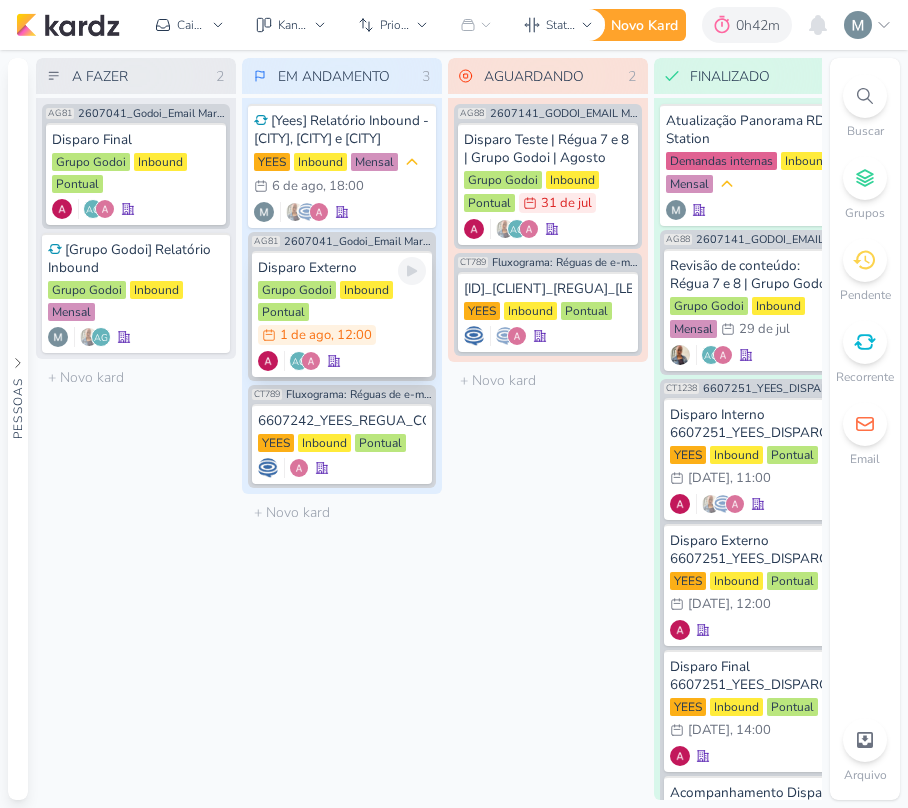 click at bounding box center [412, 271] 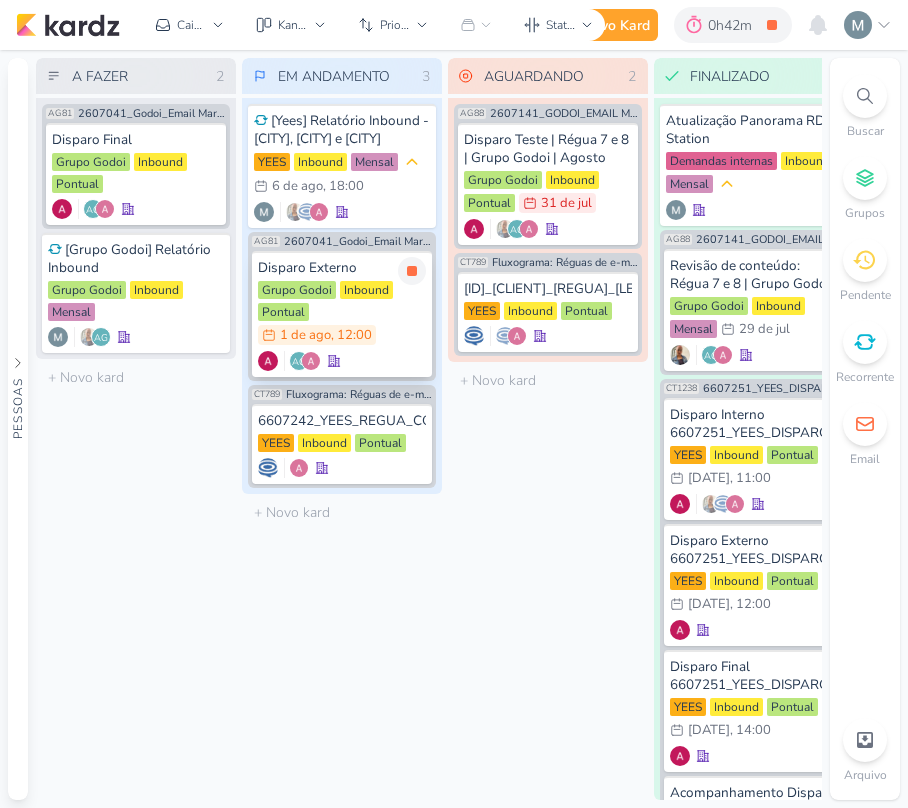 click on "[COMPANY]
Inbound
Pontual
[DATE]
[DATE]
, [TIME]" at bounding box center (342, 314) 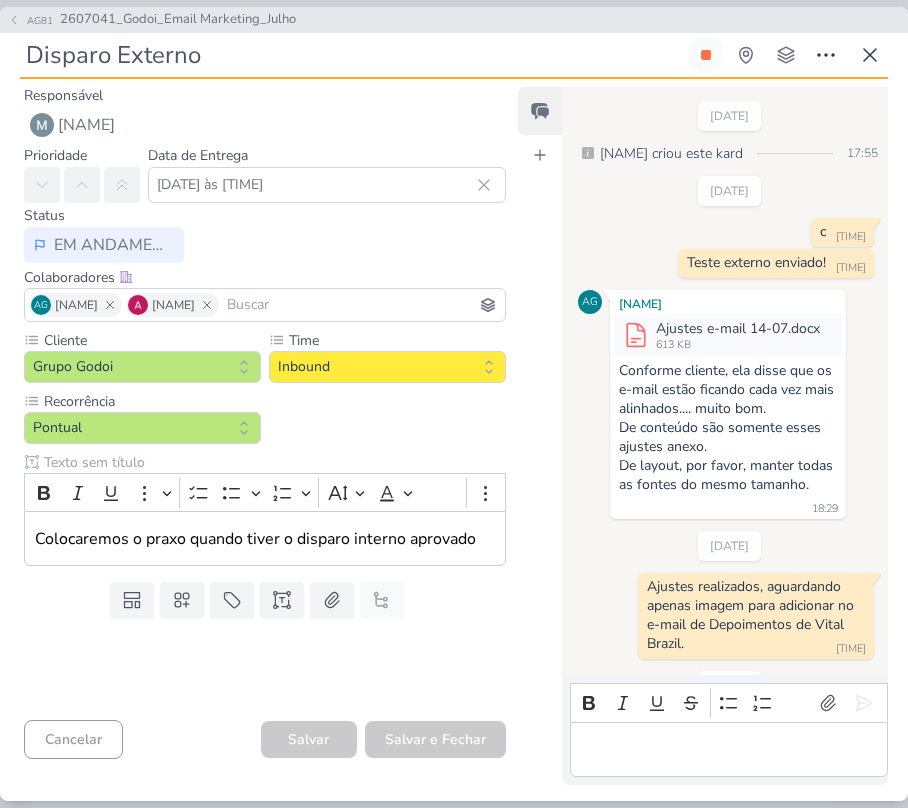 scroll, scrollTop: 686, scrollLeft: 0, axis: vertical 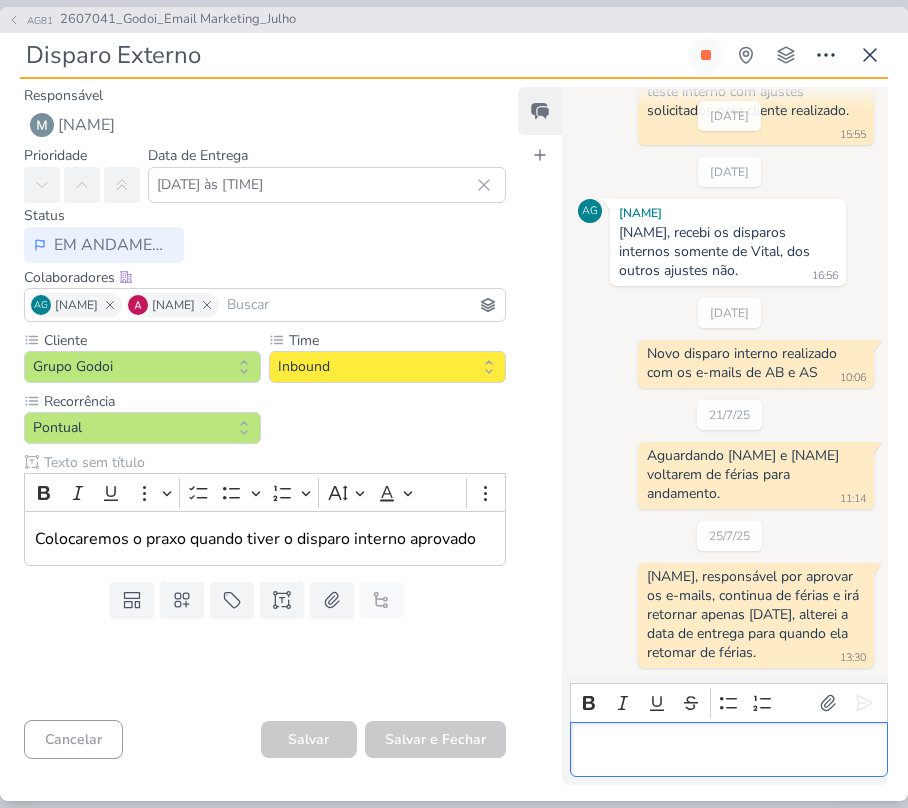 click at bounding box center (728, 749) 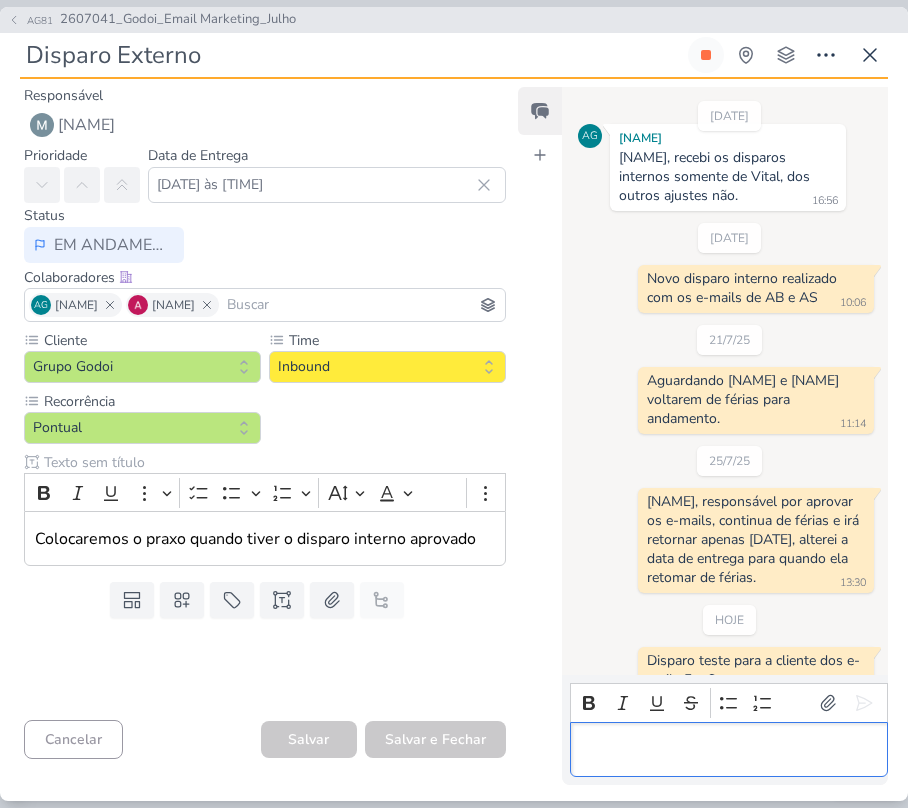 scroll, scrollTop: 790, scrollLeft: 0, axis: vertical 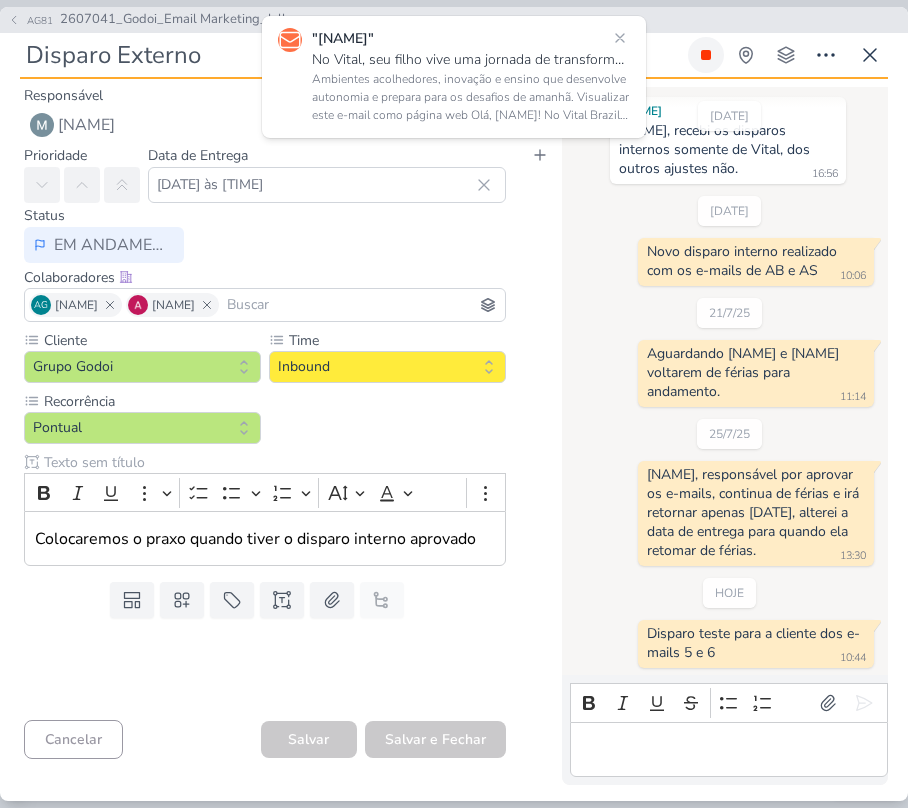 click at bounding box center [706, 55] 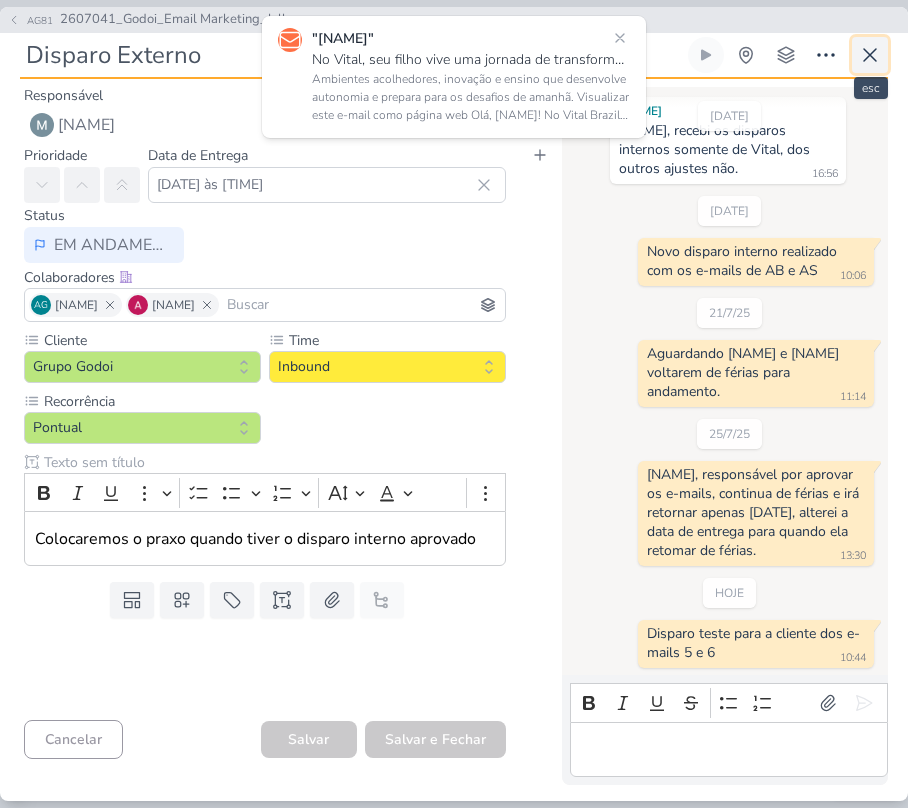 click at bounding box center [870, 55] 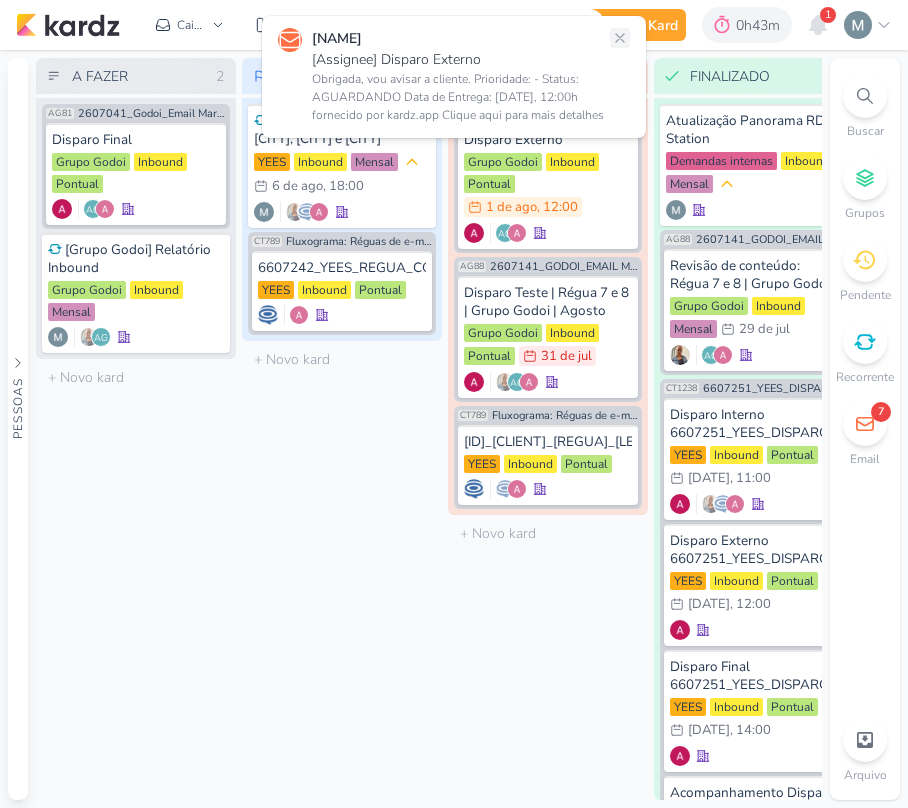 click 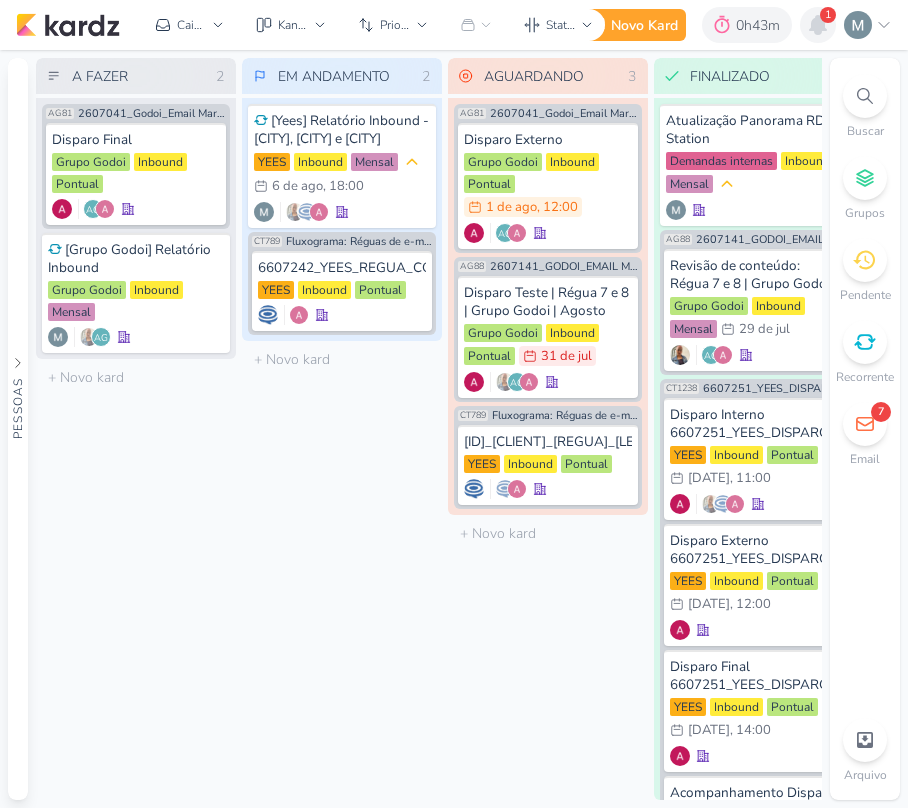 click 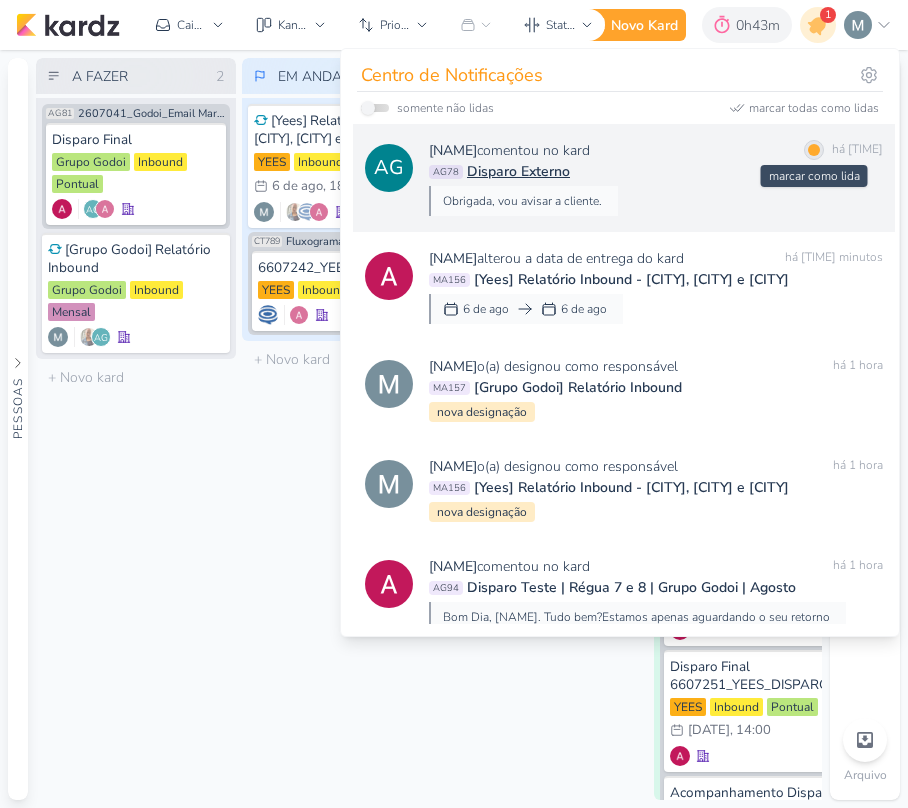 click on "marcar como lida" at bounding box center [814, 150] 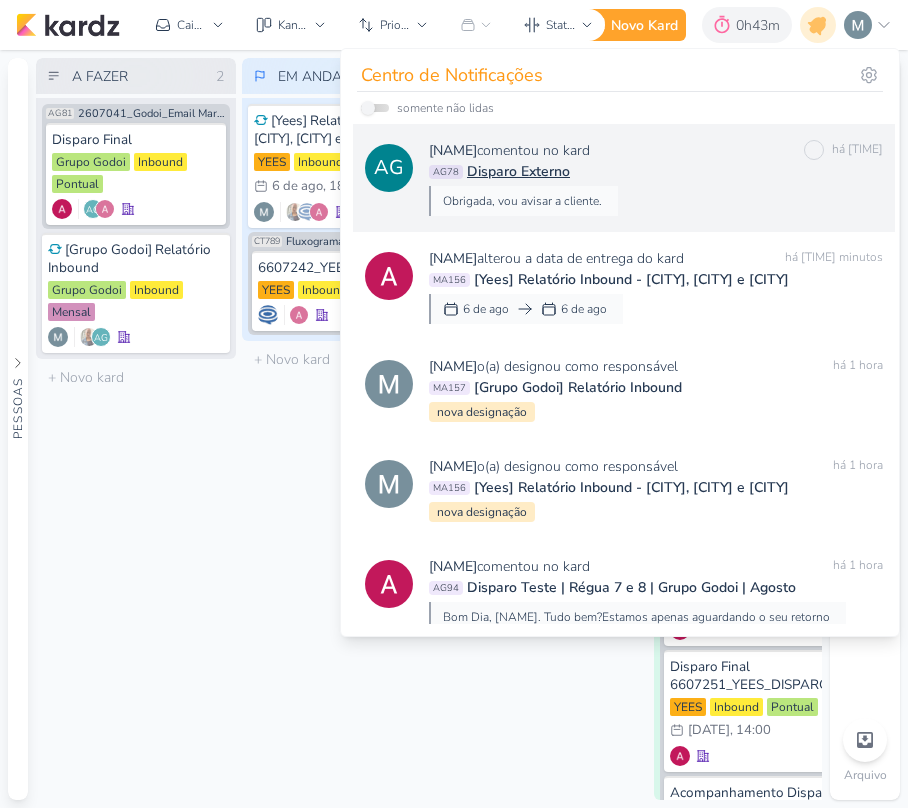 click on "[NAME] comentou no kard" at bounding box center [509, 150] 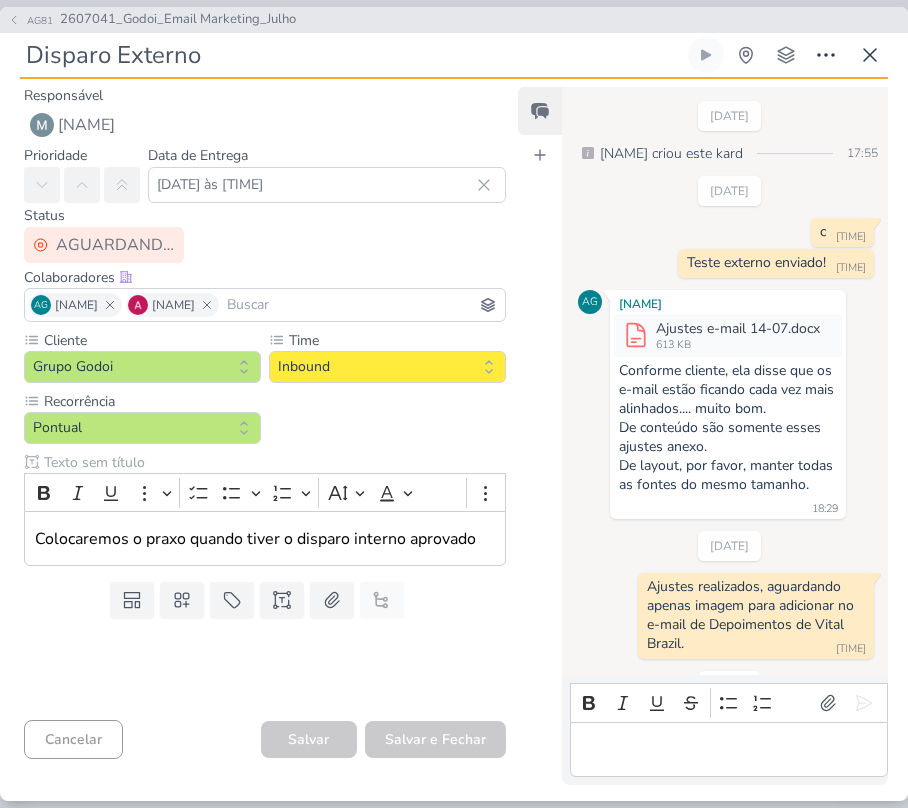 scroll, scrollTop: 873, scrollLeft: 0, axis: vertical 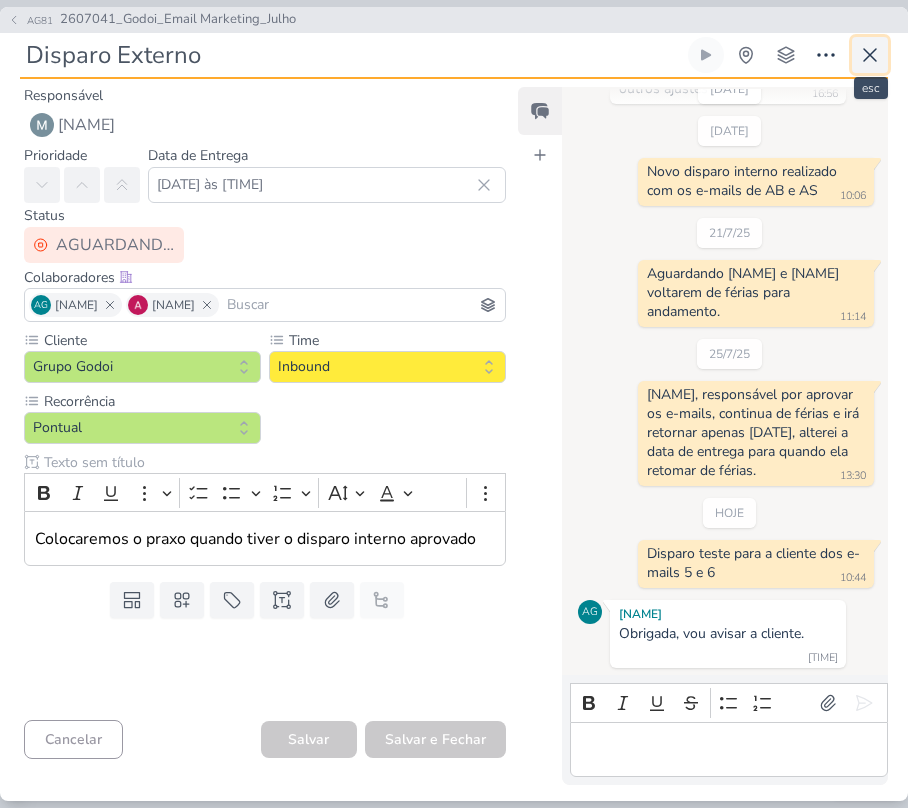click 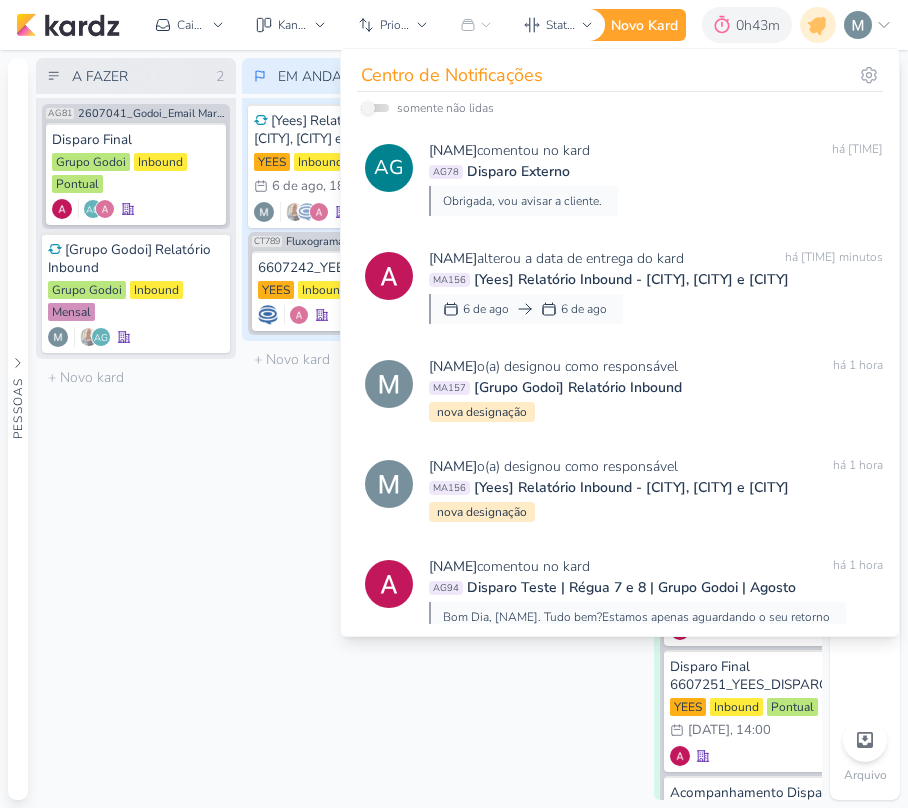 click on "A FAZER
2
Mover Para Esquerda
Mover Para Direita
Deletar
AG81
2607041_Godoi_Email Marketing_Julho
Disparo Final" at bounding box center (136, 429) 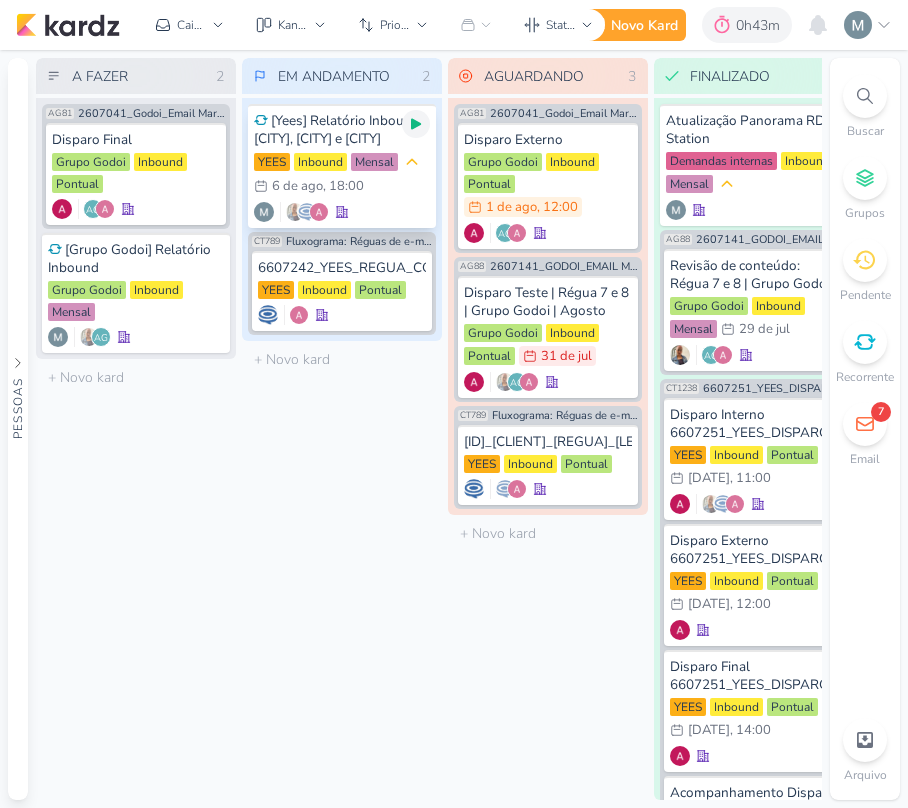 click 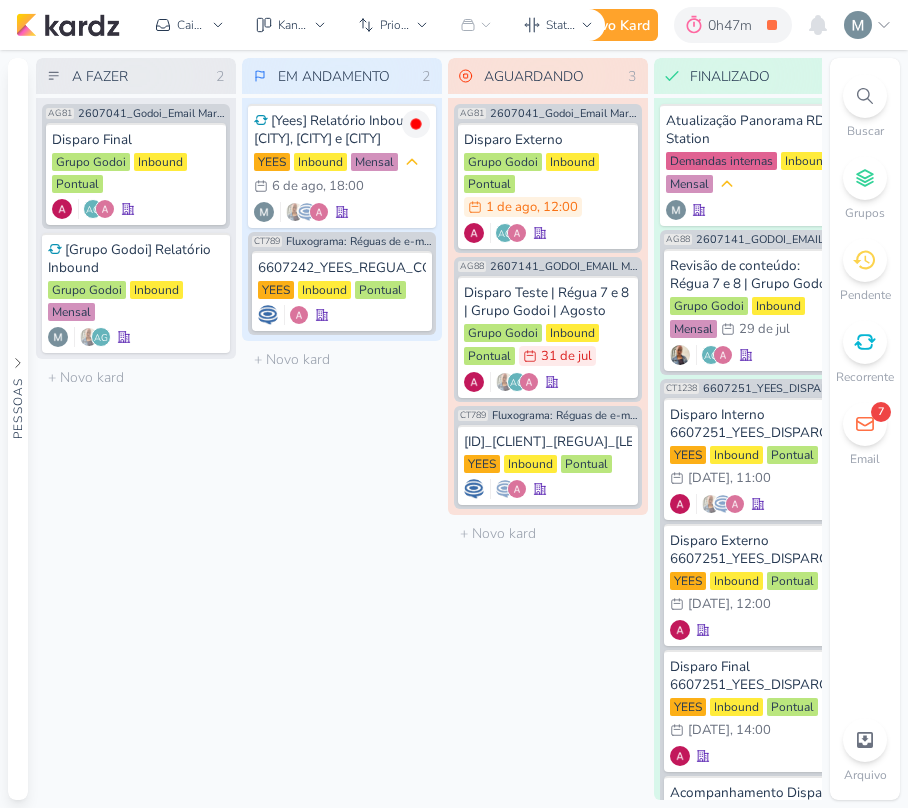 click on "7" at bounding box center (865, 424) 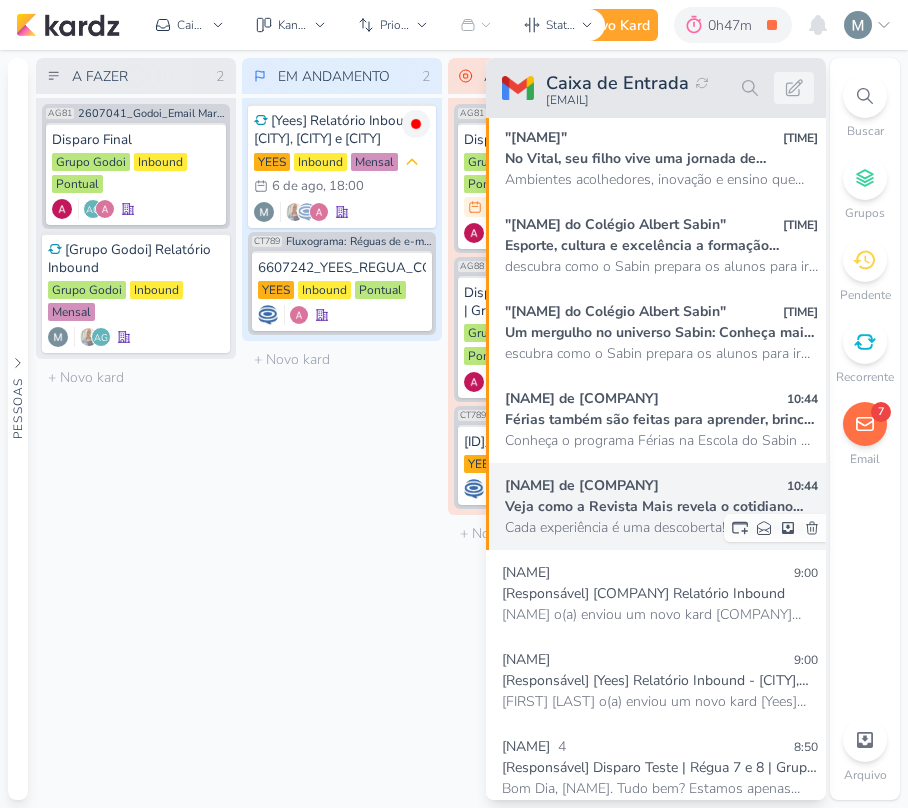 scroll, scrollTop: 133, scrollLeft: 0, axis: vertical 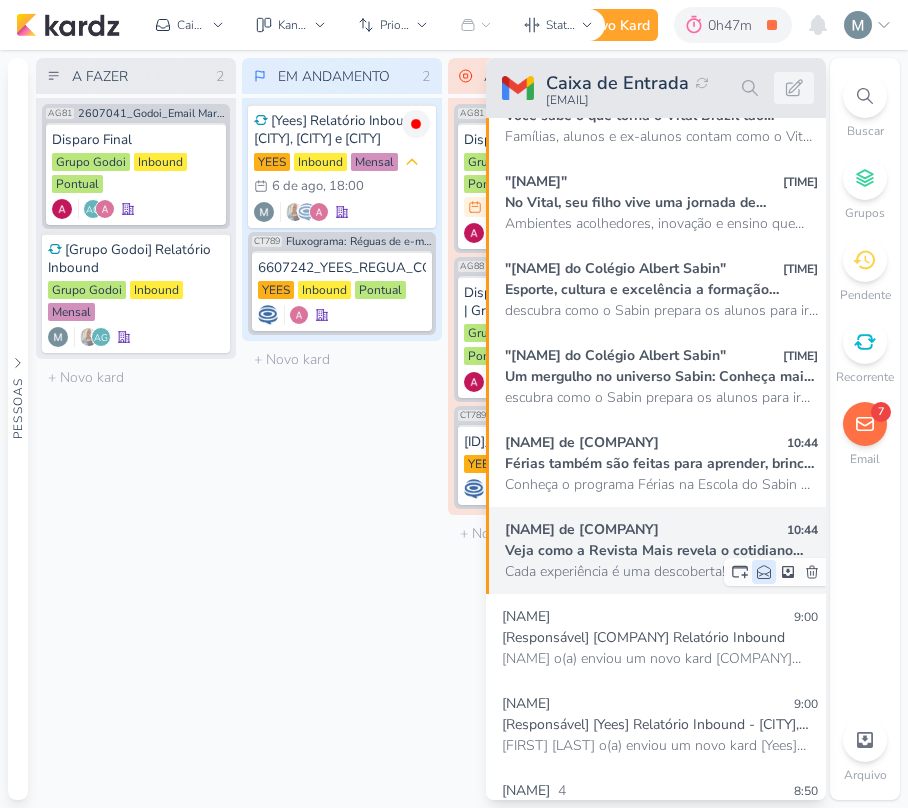 click 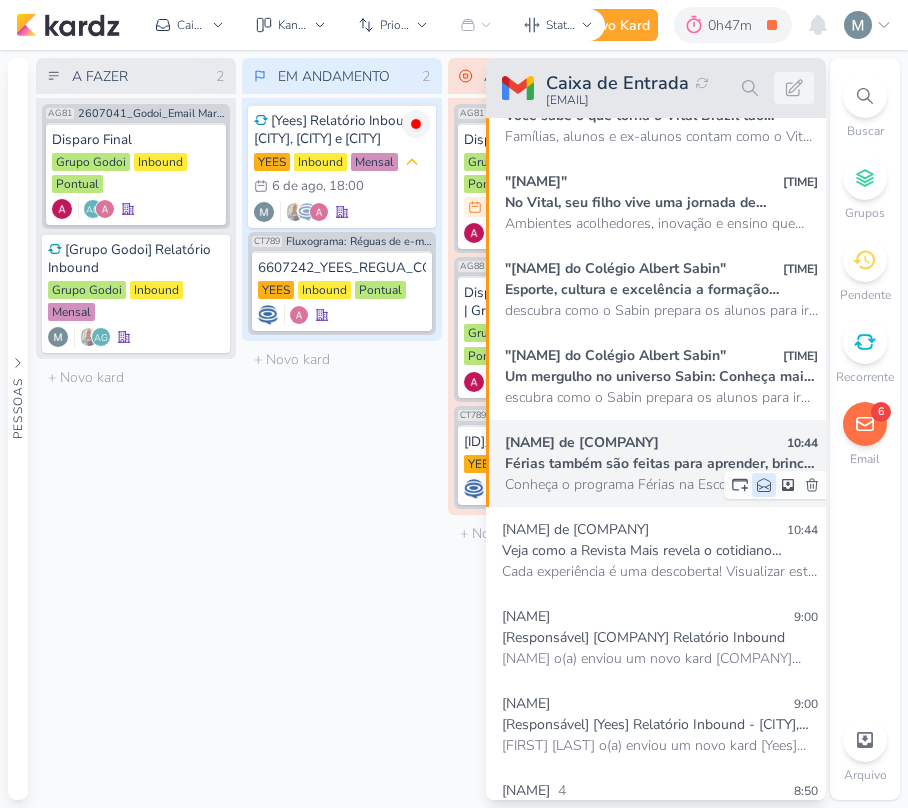 click 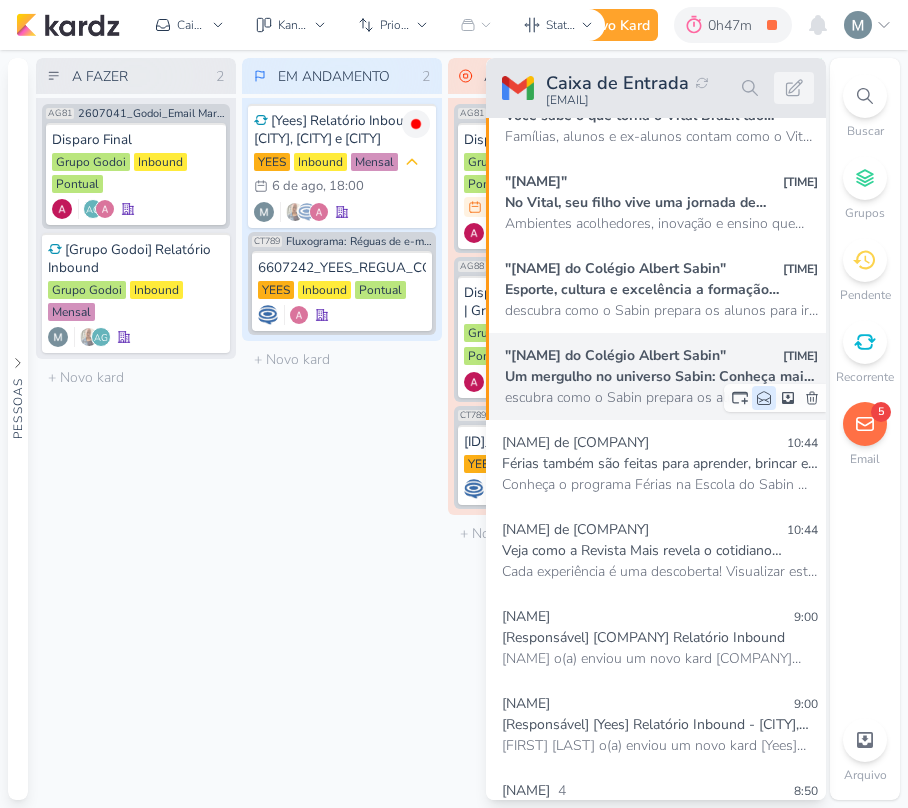 click 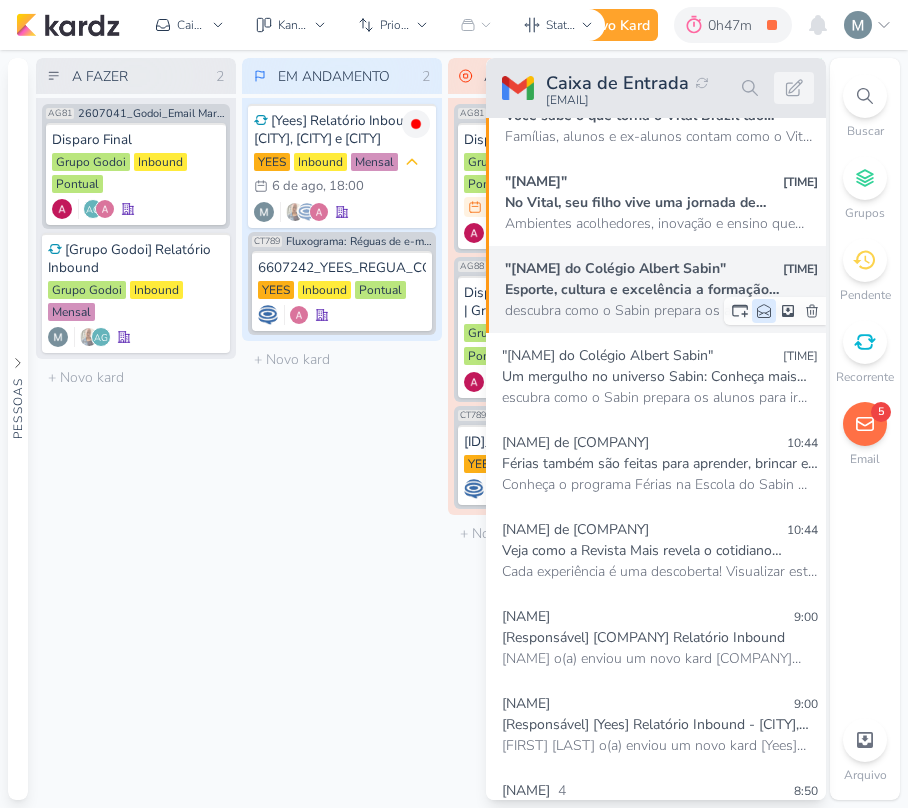 click at bounding box center (764, 311) 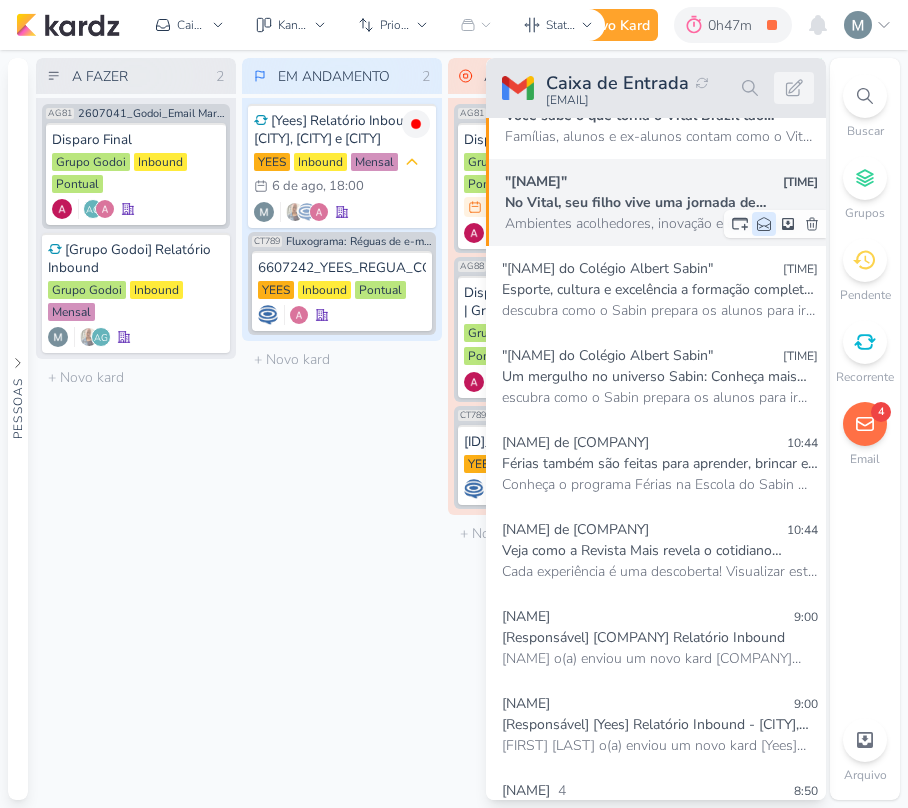 click 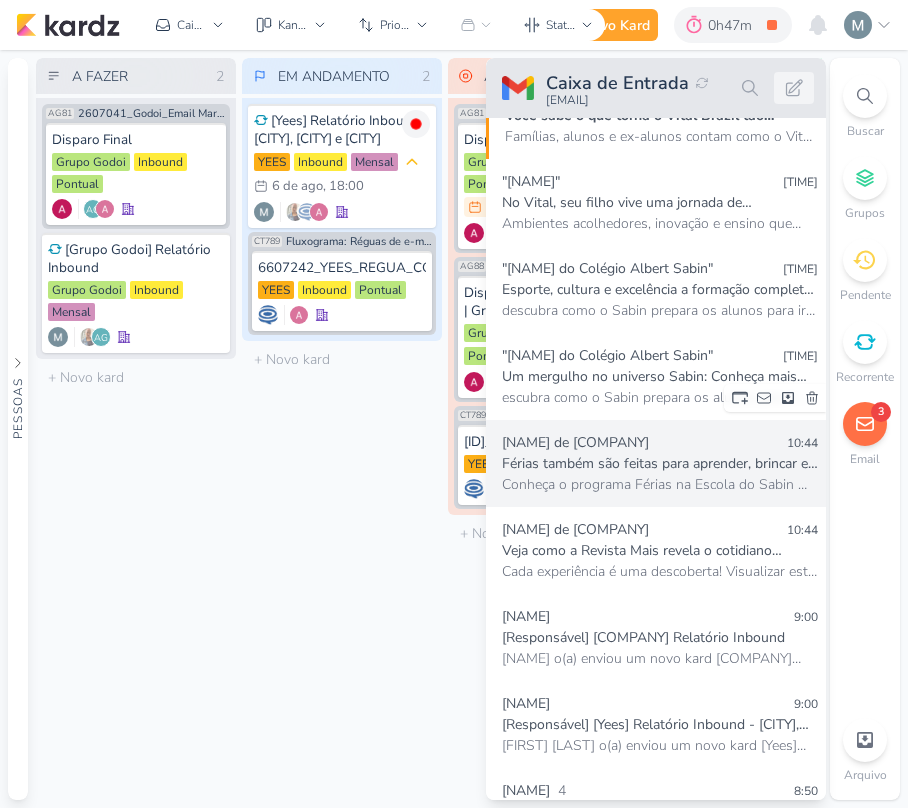 scroll, scrollTop: 0, scrollLeft: 0, axis: both 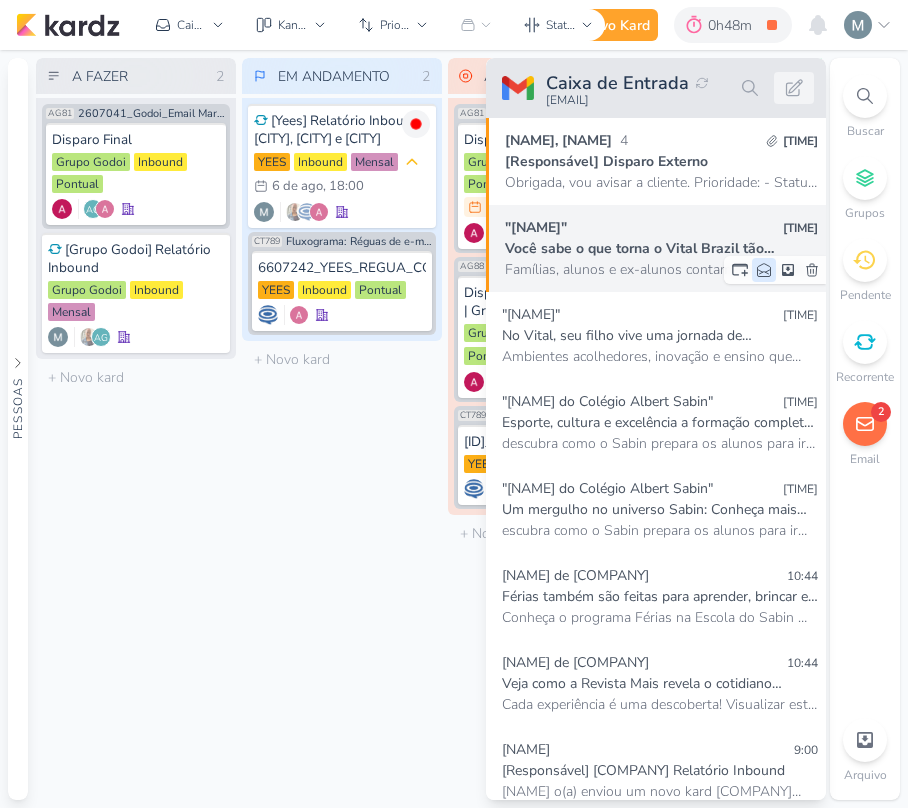click 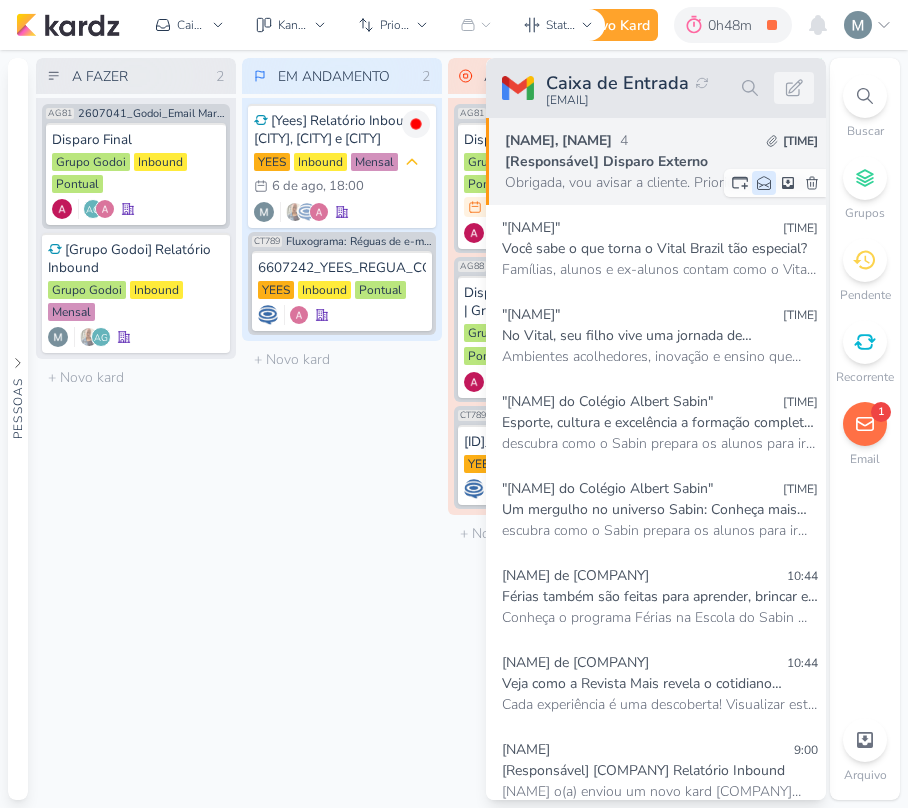 click 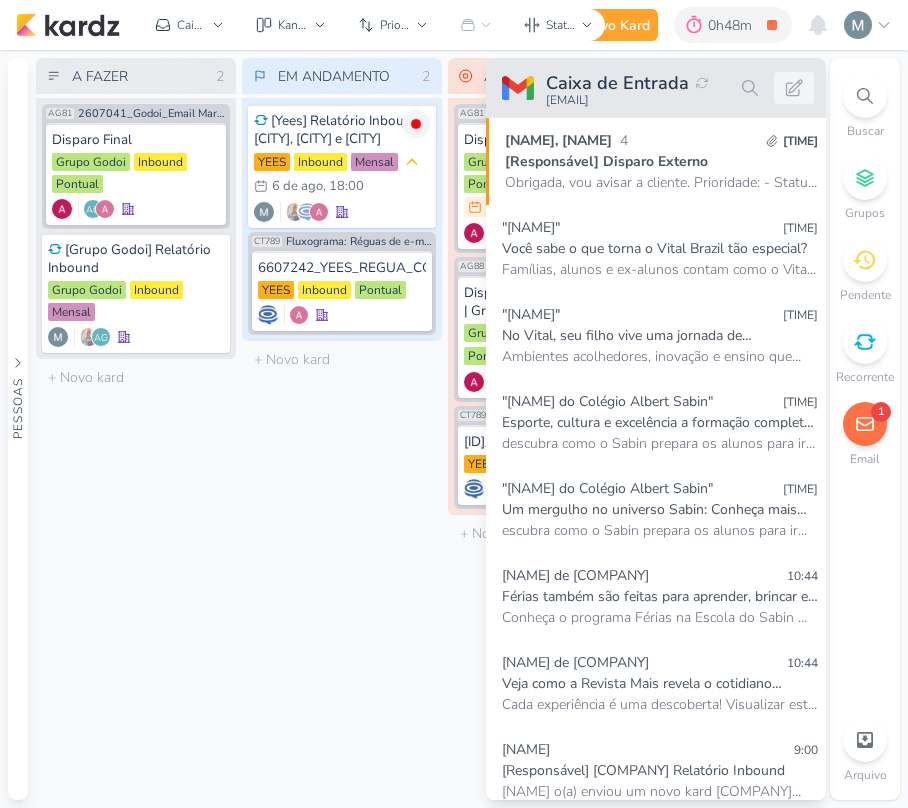 click on "EM ANDAMENTO
2
Mover Para Esquerda
Mover Para Direita
Deletar
[Yees] Relatório Inbound - [CITY], [CITY] e [CITY]
YEES
Inbound" at bounding box center [342, 429] 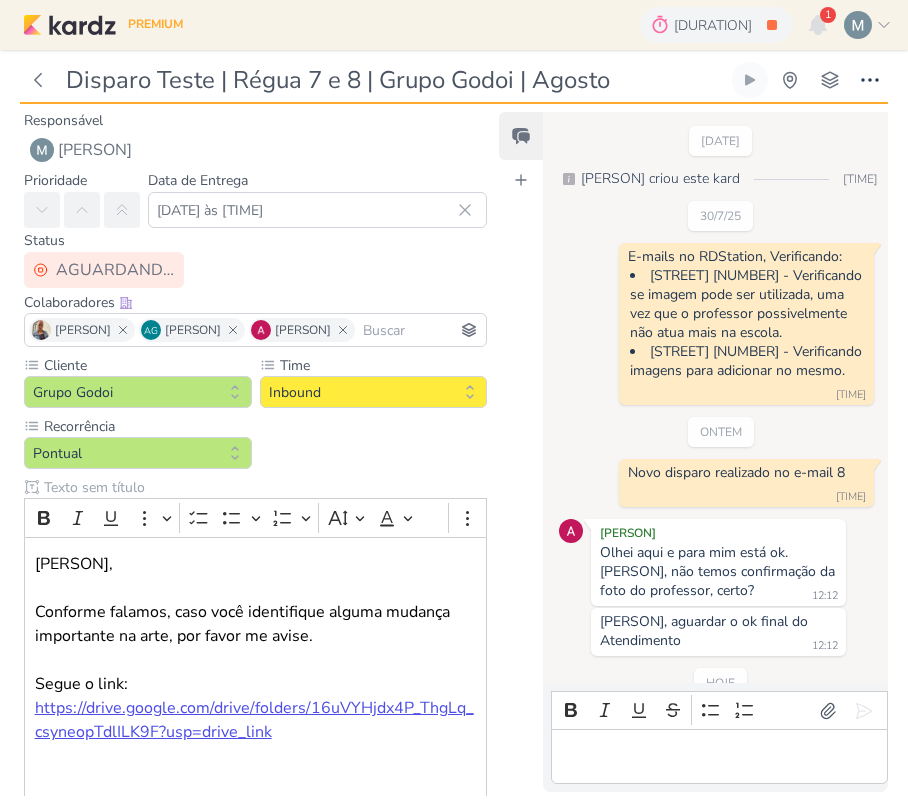 scroll, scrollTop: 0, scrollLeft: 0, axis: both 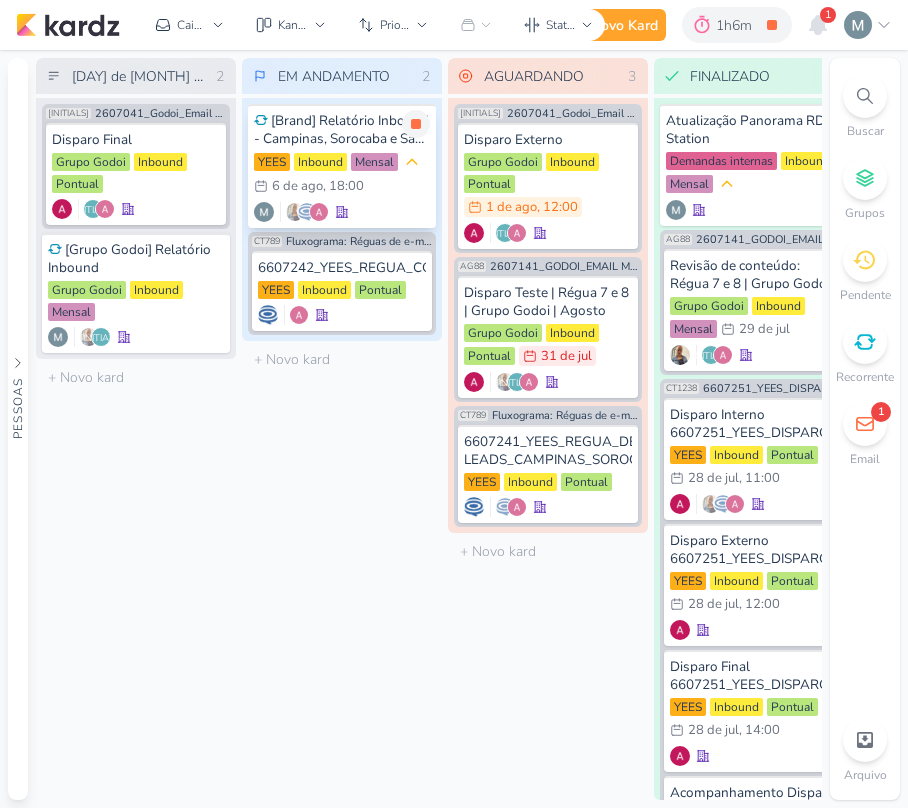 click on "YEES
Inbound
Mensal
[DAY]/[MONTH]
[DAY] de [MONTH]
, [HOUR]" at bounding box center (342, 175) 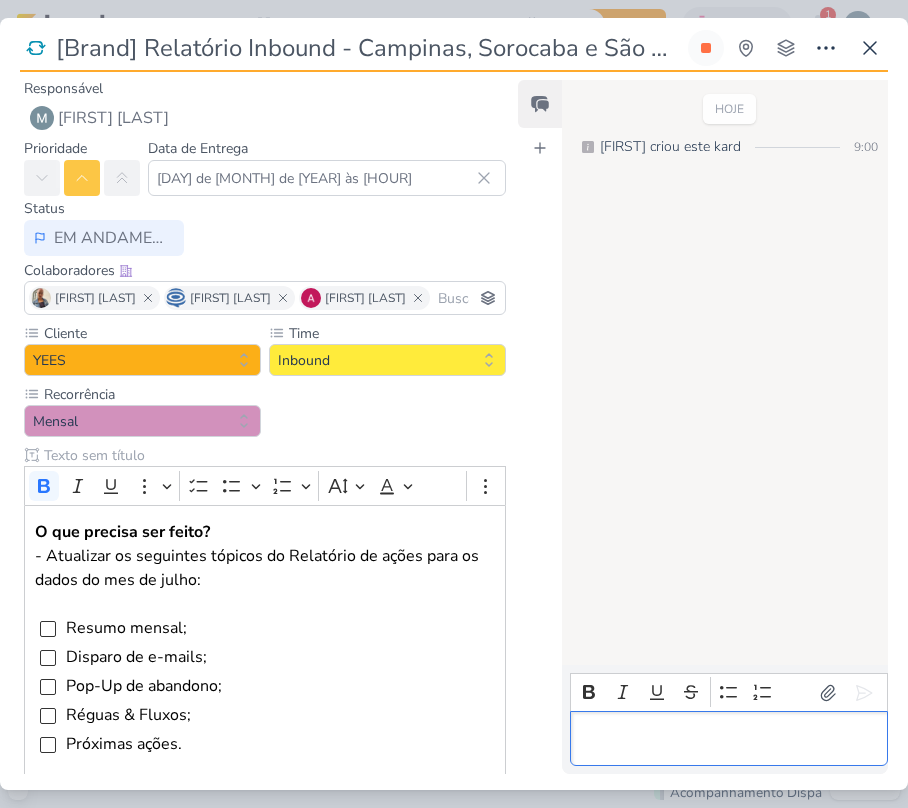 click at bounding box center [728, 739] 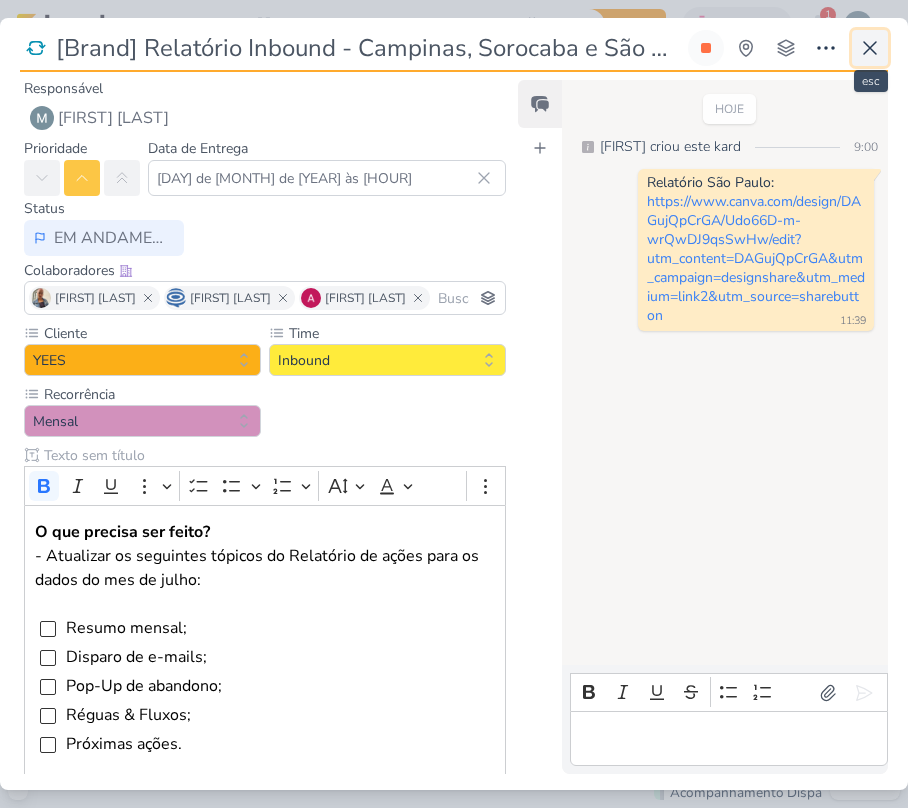 click 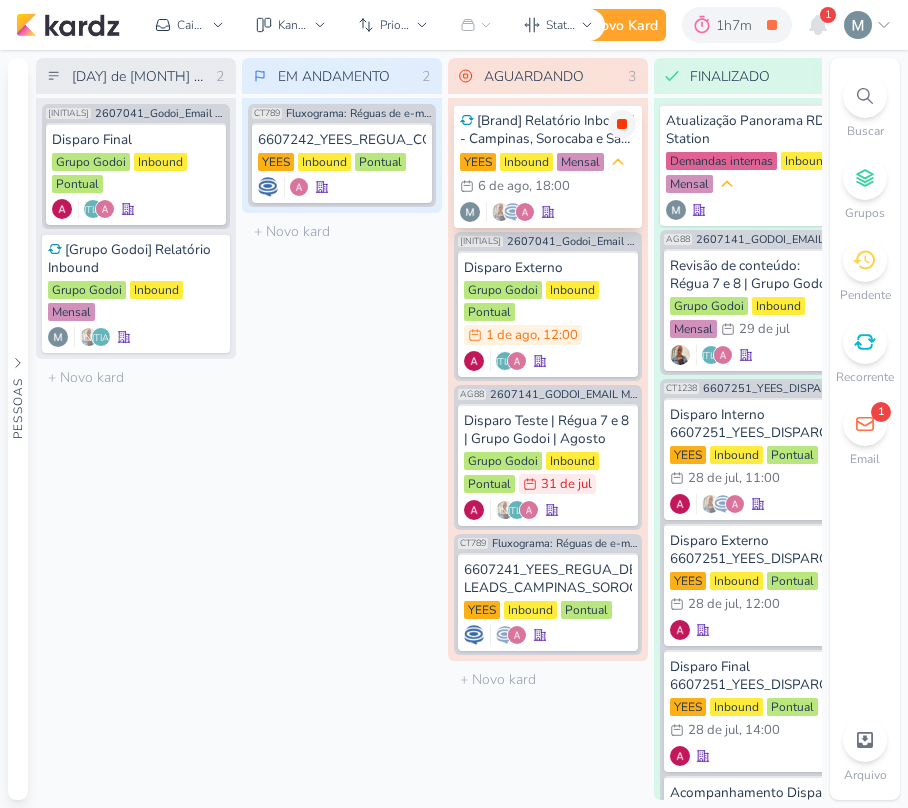 click 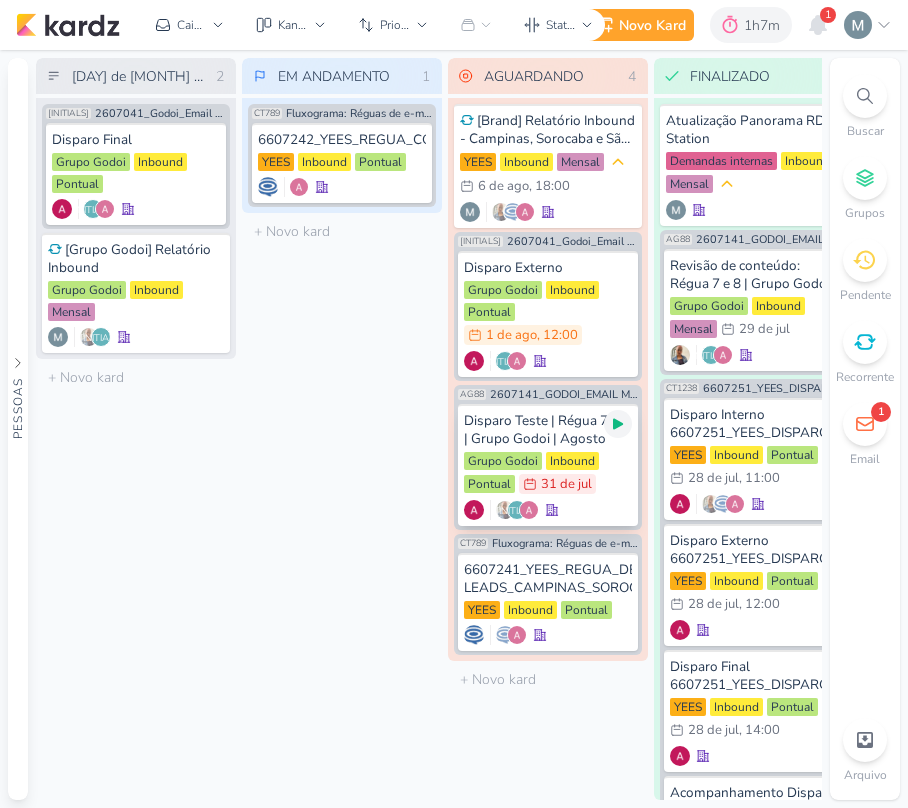 click 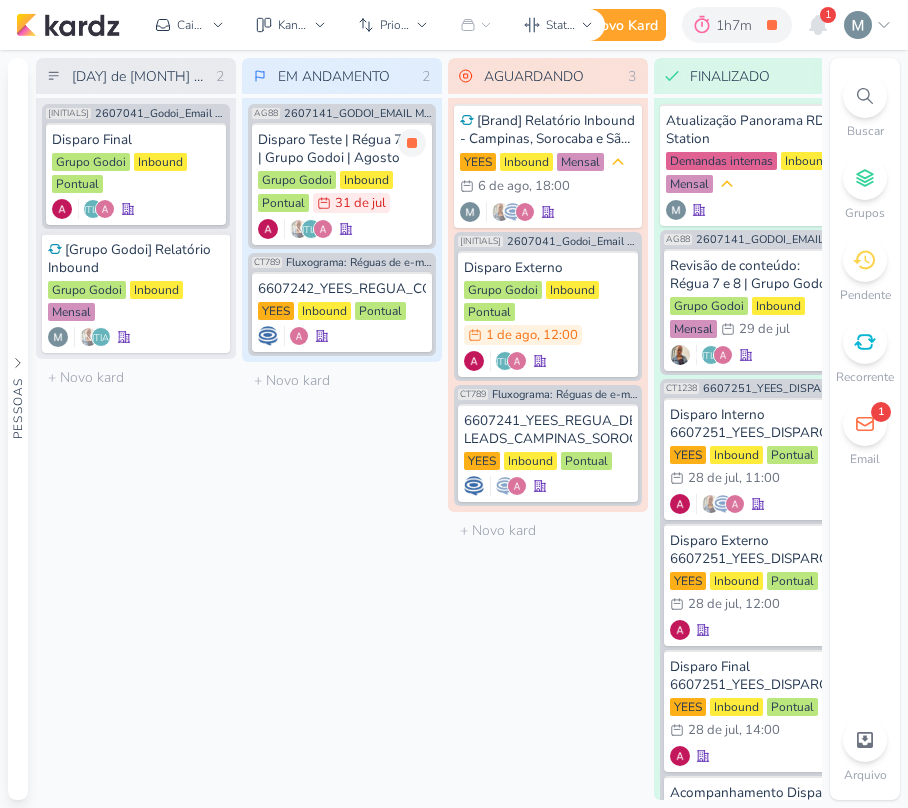 click on "31/7
31 de jul" at bounding box center [351, 203] 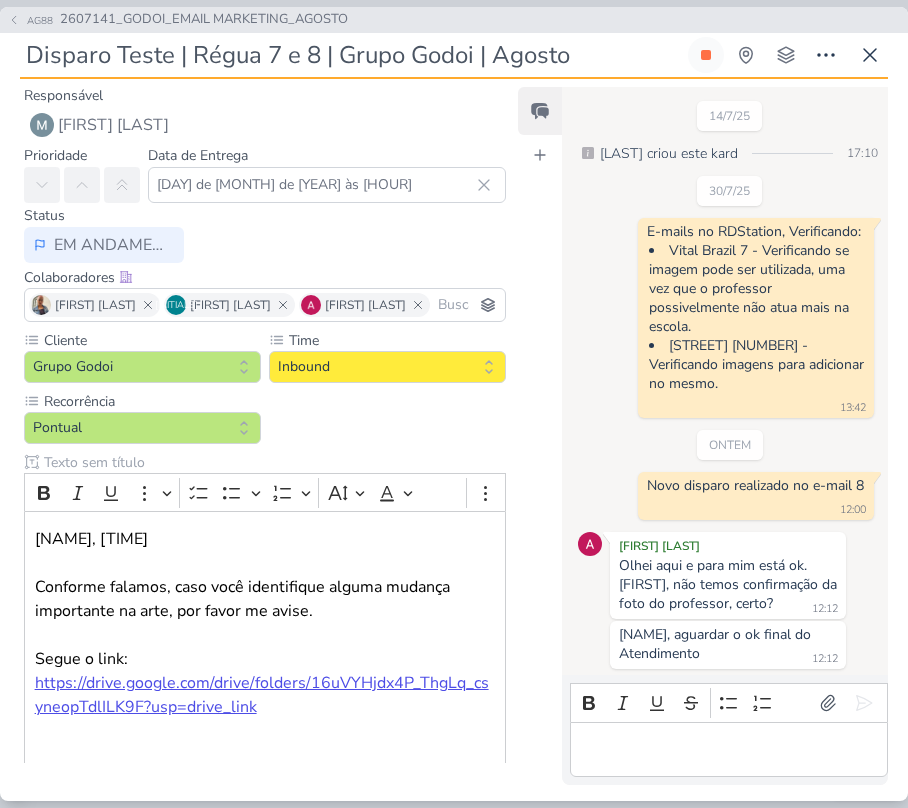 scroll, scrollTop: 405, scrollLeft: 0, axis: vertical 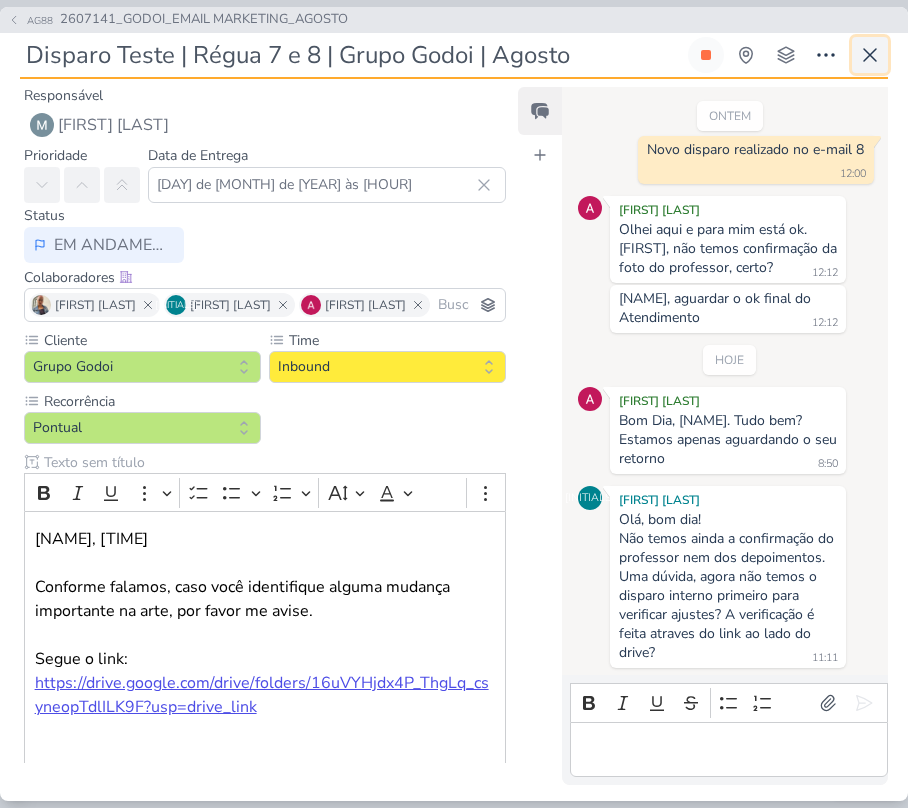 click at bounding box center [870, 55] 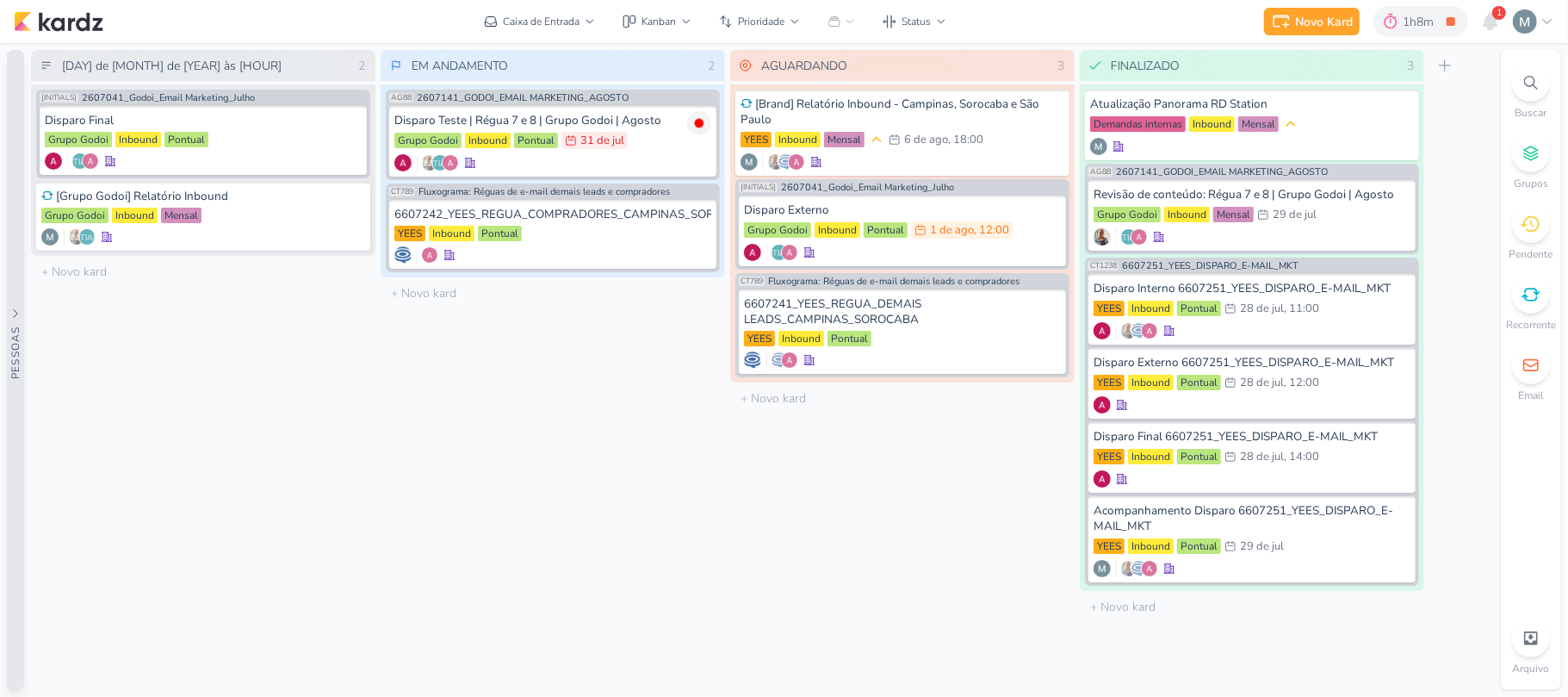 click on "Pessoas" at bounding box center (15, 370) 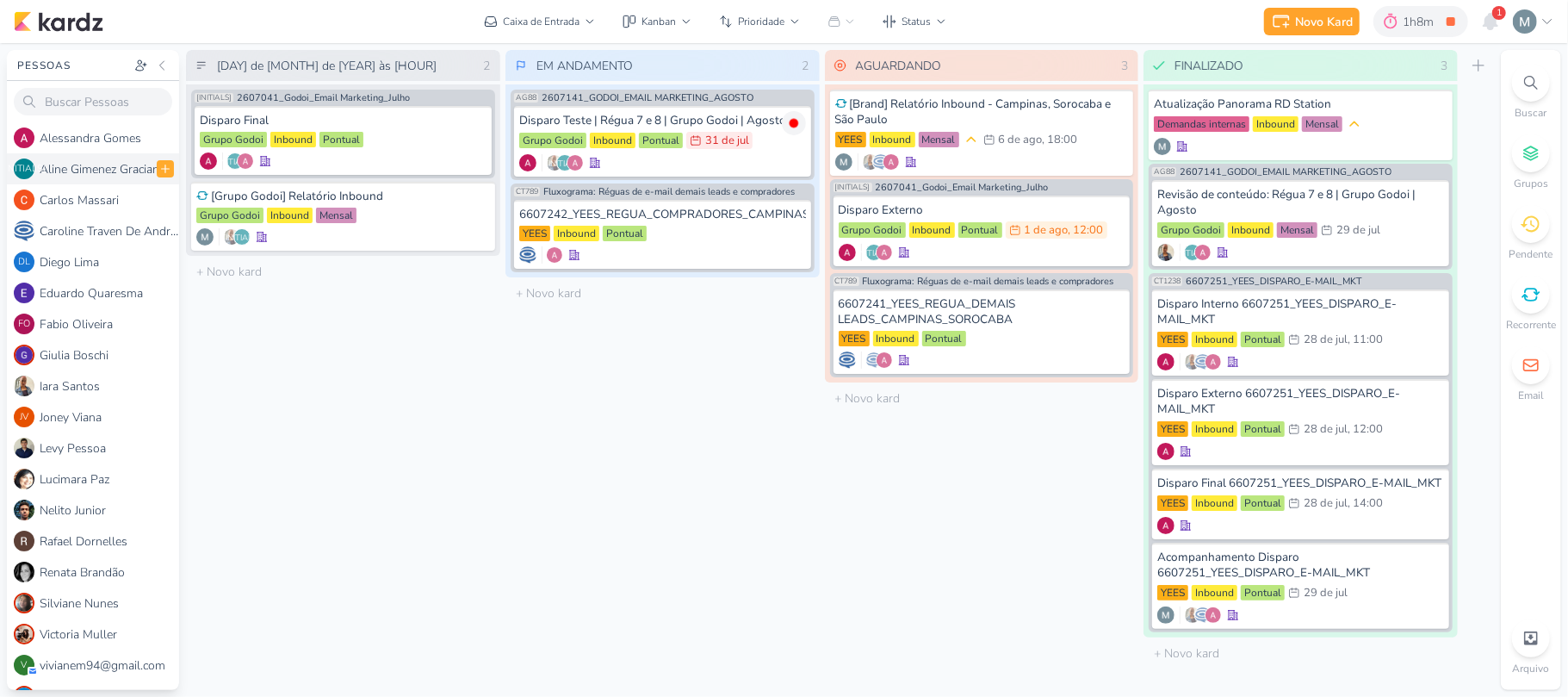 click on "A l i n e   G i m e n e z   G r a c i a n o" at bounding box center (109, 169) 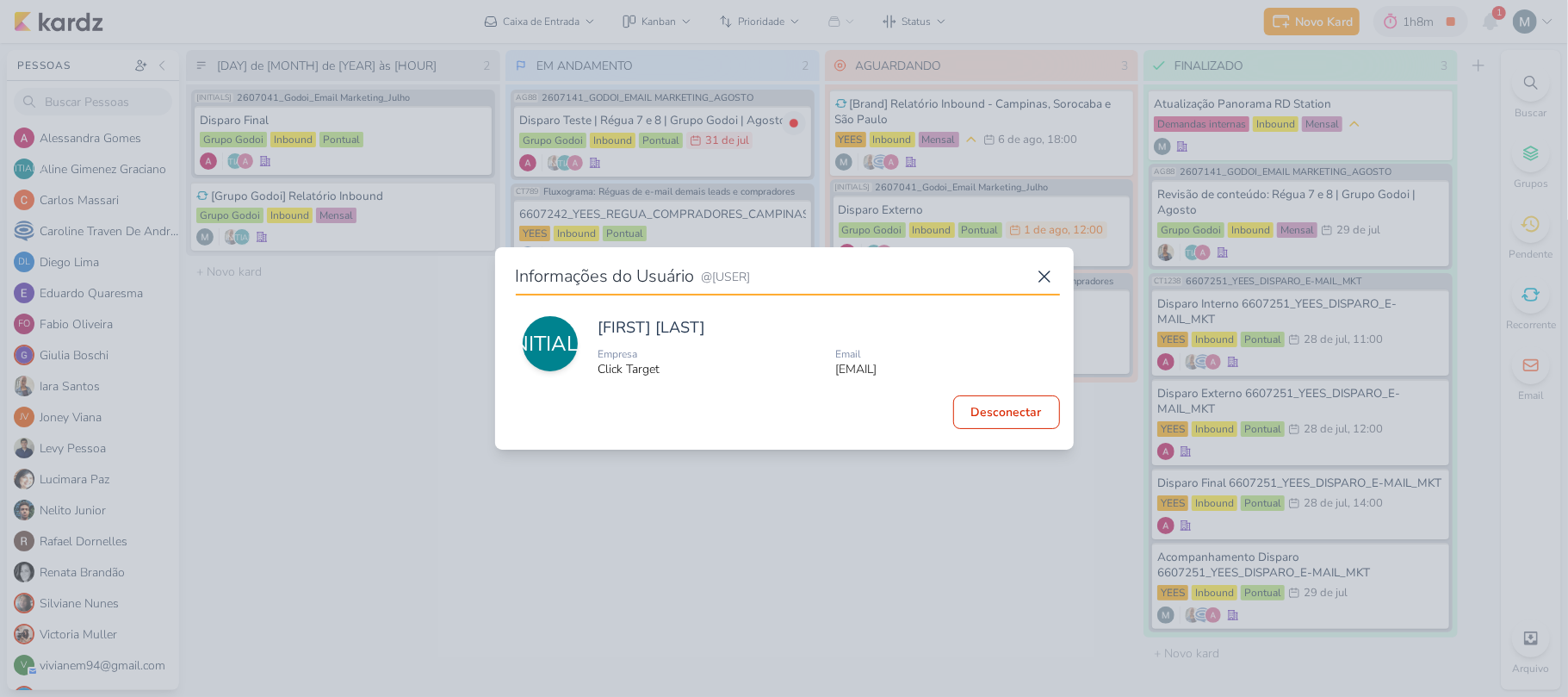 drag, startPoint x: 832, startPoint y: 373, endPoint x: 976, endPoint y: 373, distance: 144 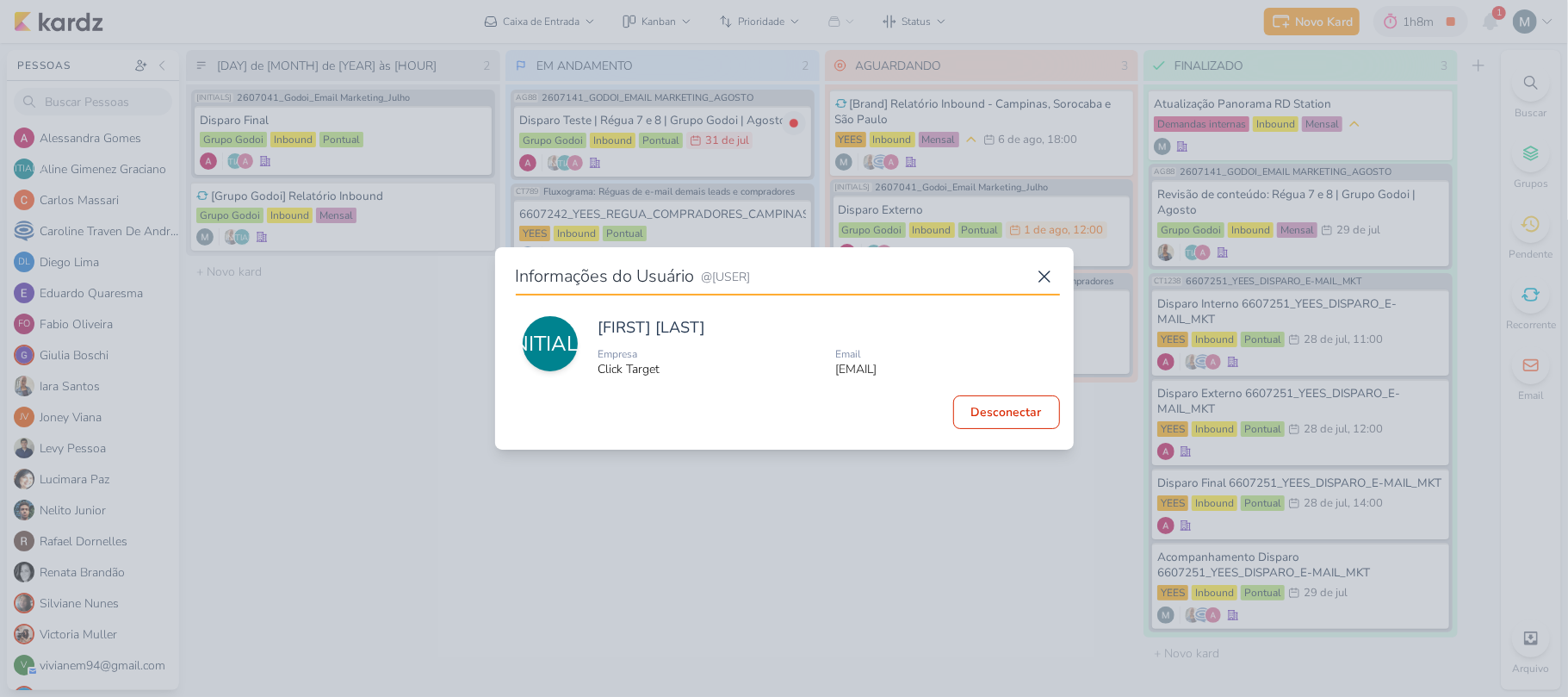 click on "aline@clicktarget.com.br" at bounding box center [945, 369] 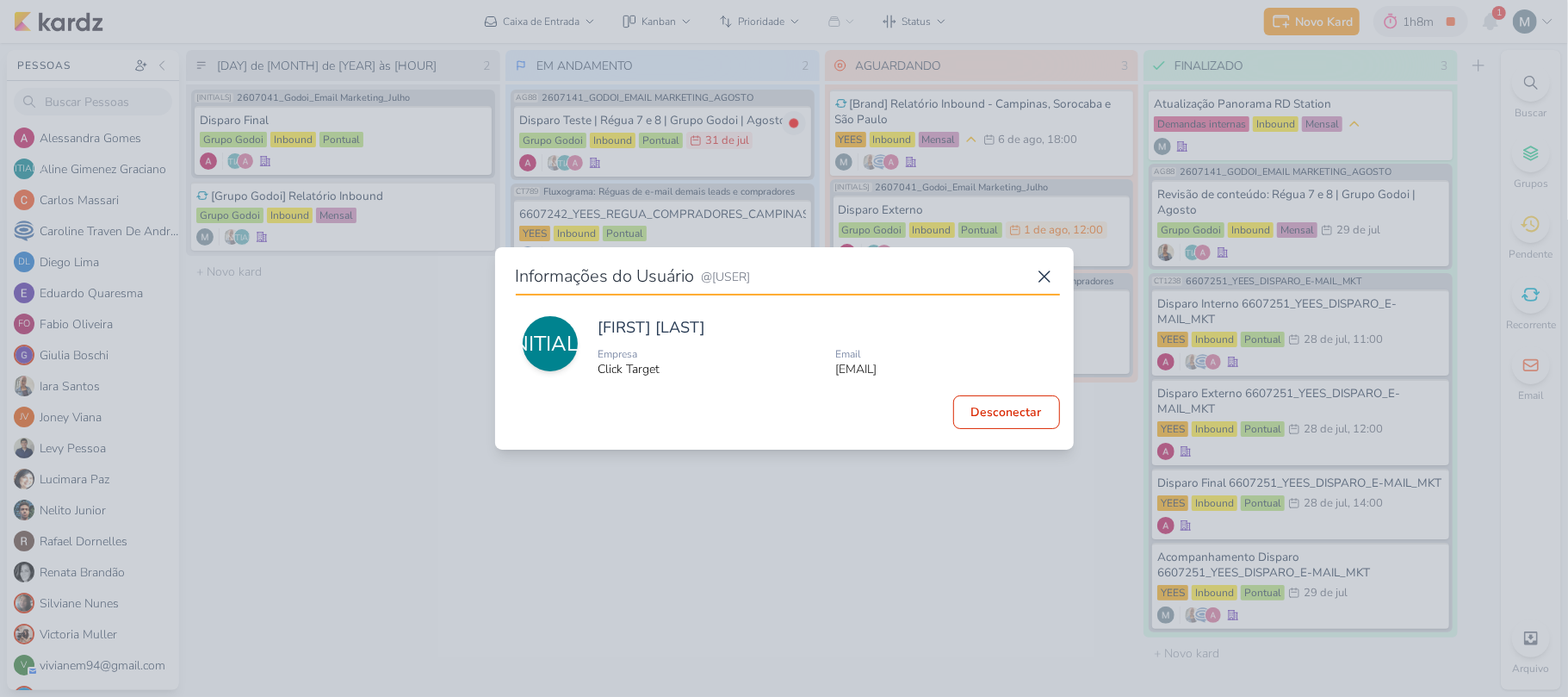 copy on "aline@clicktarget.com.br" 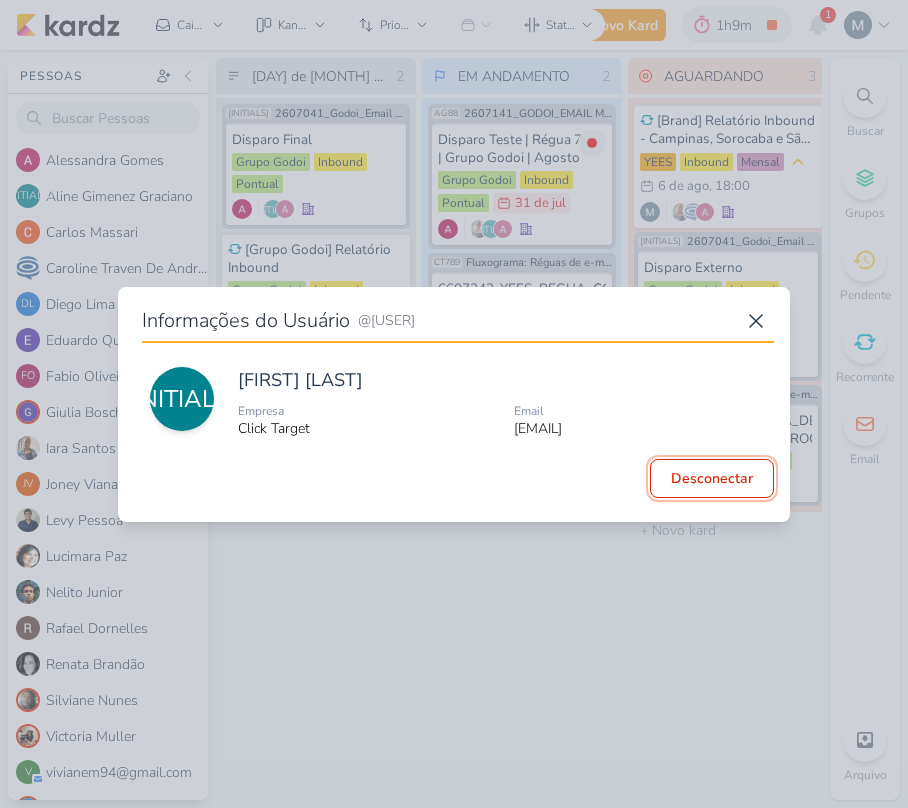 drag, startPoint x: 701, startPoint y: 492, endPoint x: 837, endPoint y: 290, distance: 243.51591 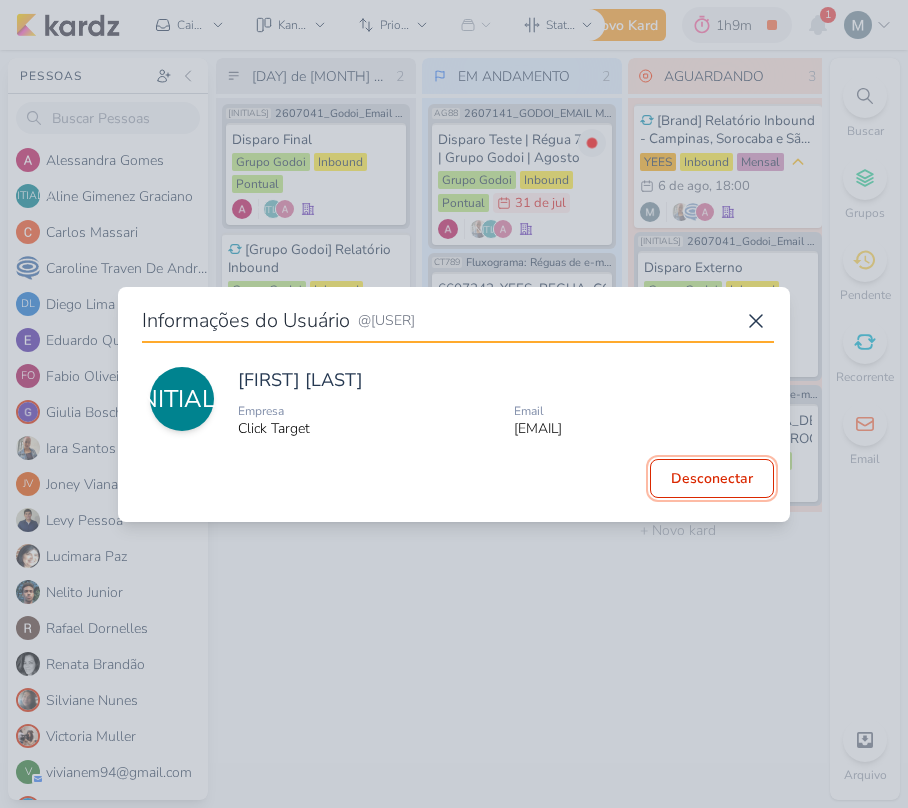 click on "Informações do Usuário
@user_8R2xYZmh
AG
Aline Gimenez Graciano
Empresa
Click Target
Email
aline@clicktarget.com.br" at bounding box center [454, 404] 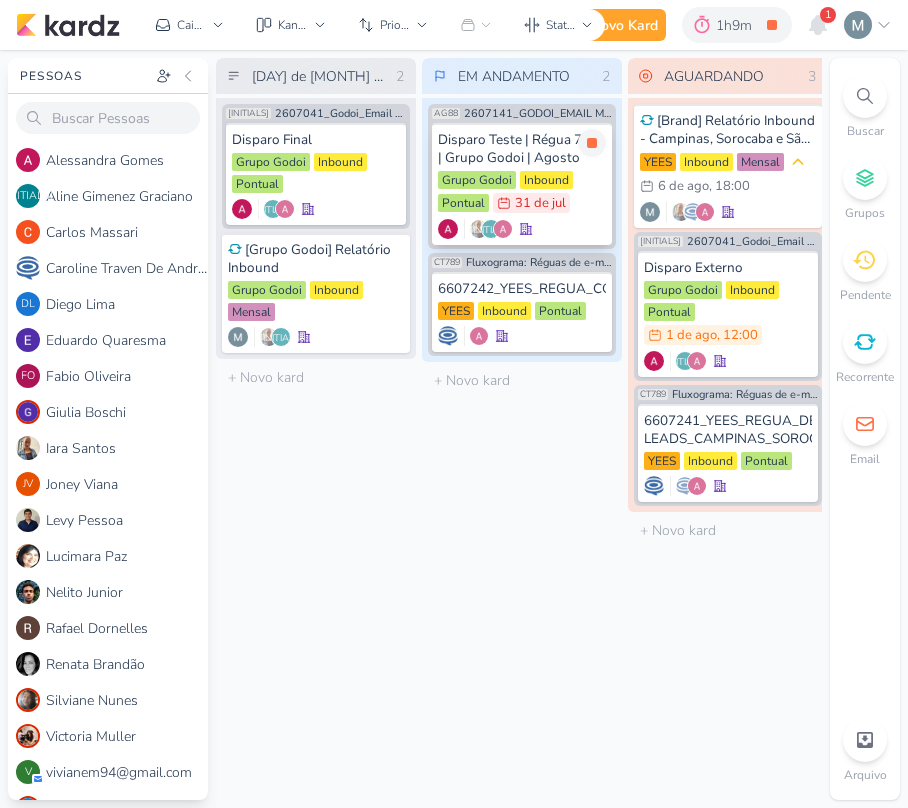 click on "Disparo Teste | Régua 7 e 8 | Grupo Godoi | Agosto
Grupo Godoi
Inbound
Pontual
31/7
31 de jul
AG" at bounding box center [522, 184] 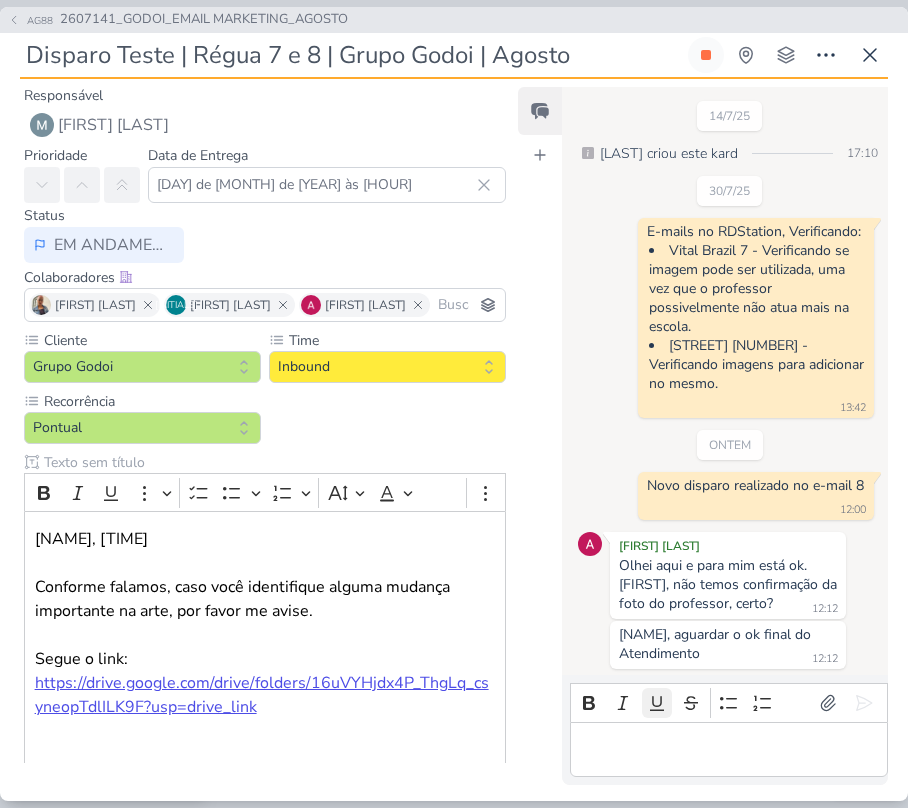 scroll, scrollTop: 405, scrollLeft: 0, axis: vertical 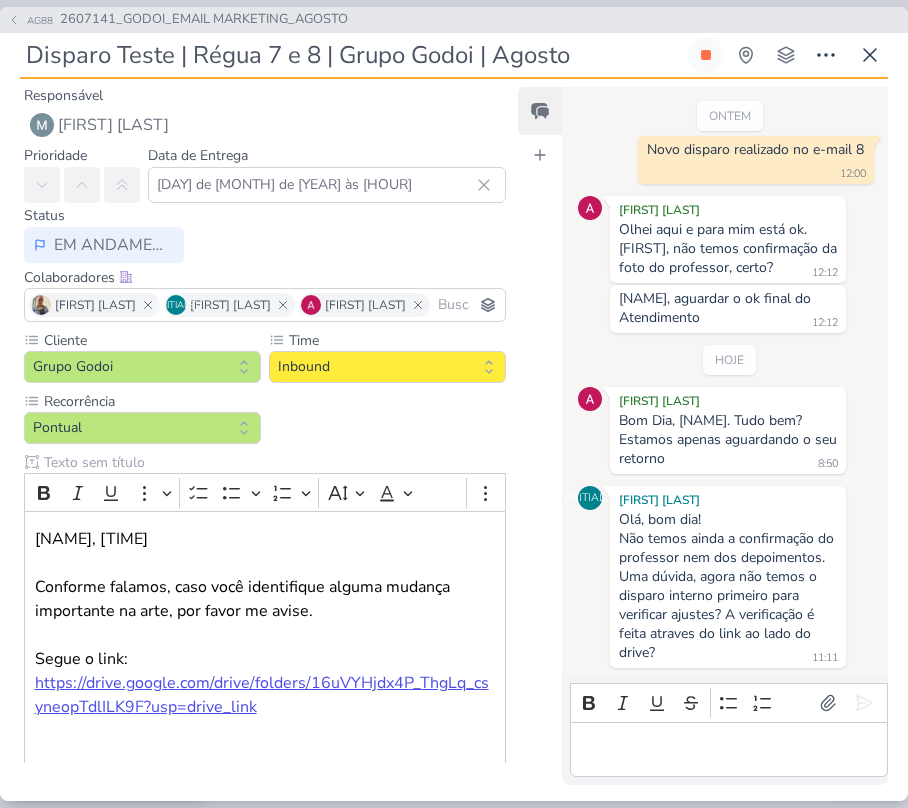 click at bounding box center (728, 749) 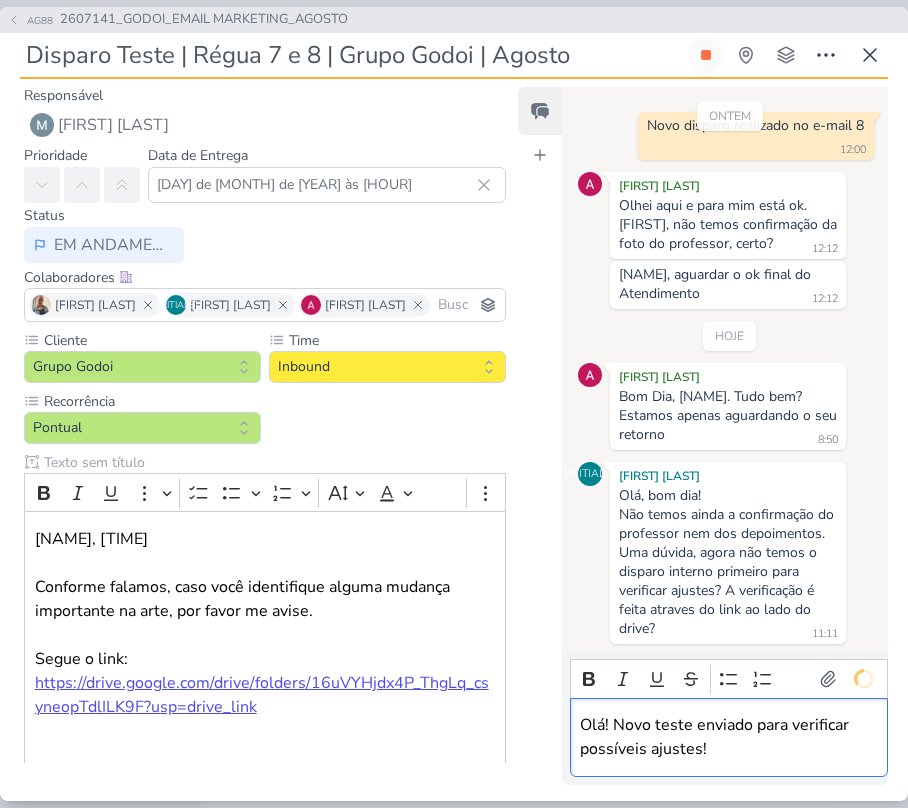 scroll, scrollTop: 468, scrollLeft: 0, axis: vertical 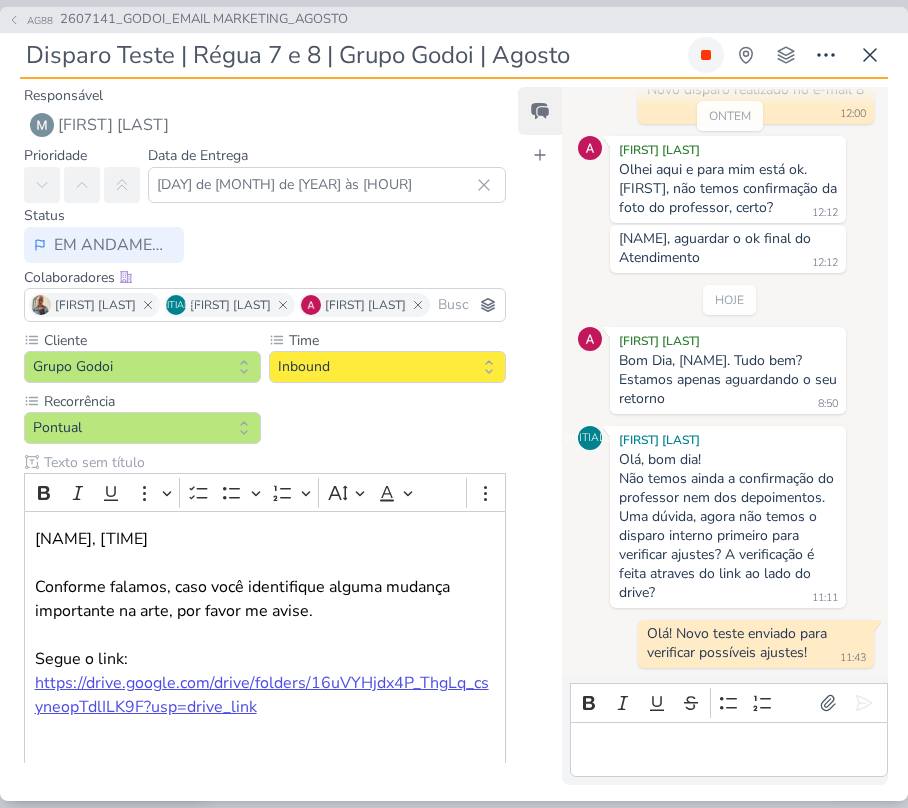 click at bounding box center (706, 55) 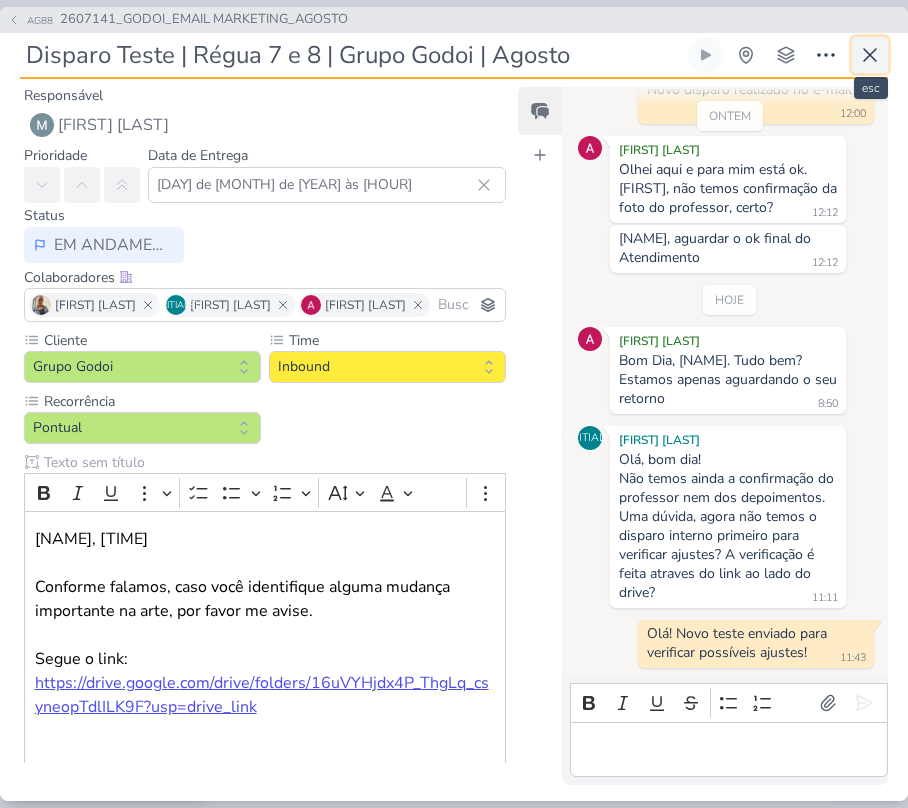click at bounding box center (870, 55) 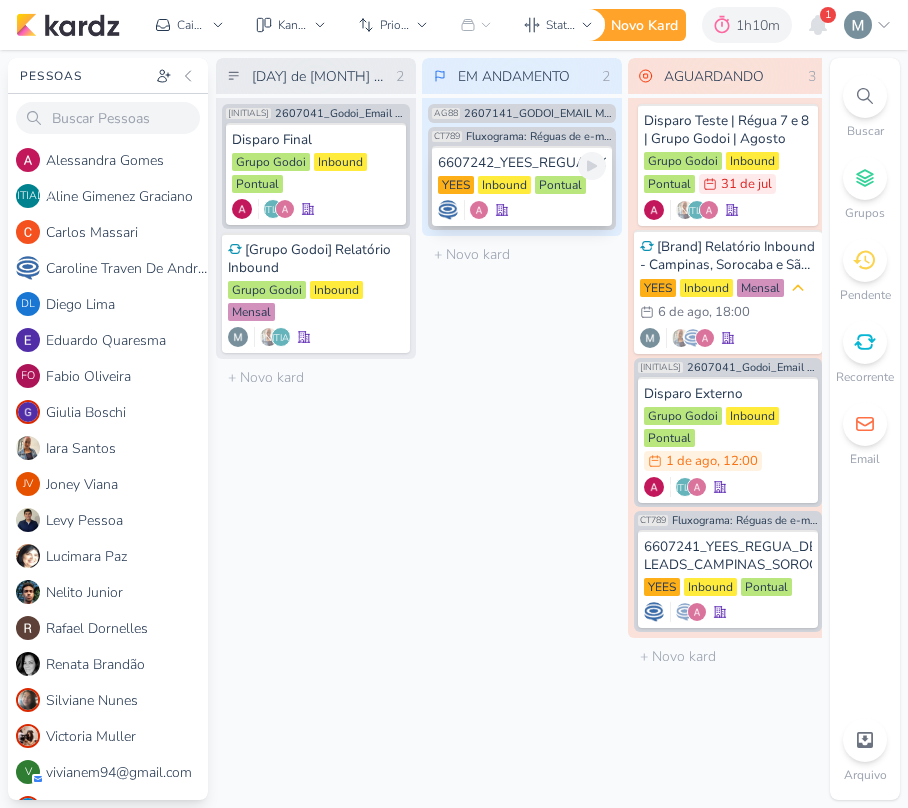 click on "6607242_YEES_REGUA_COMPRADORES_CAMPINAS_SOROCABA" at bounding box center (522, 163) 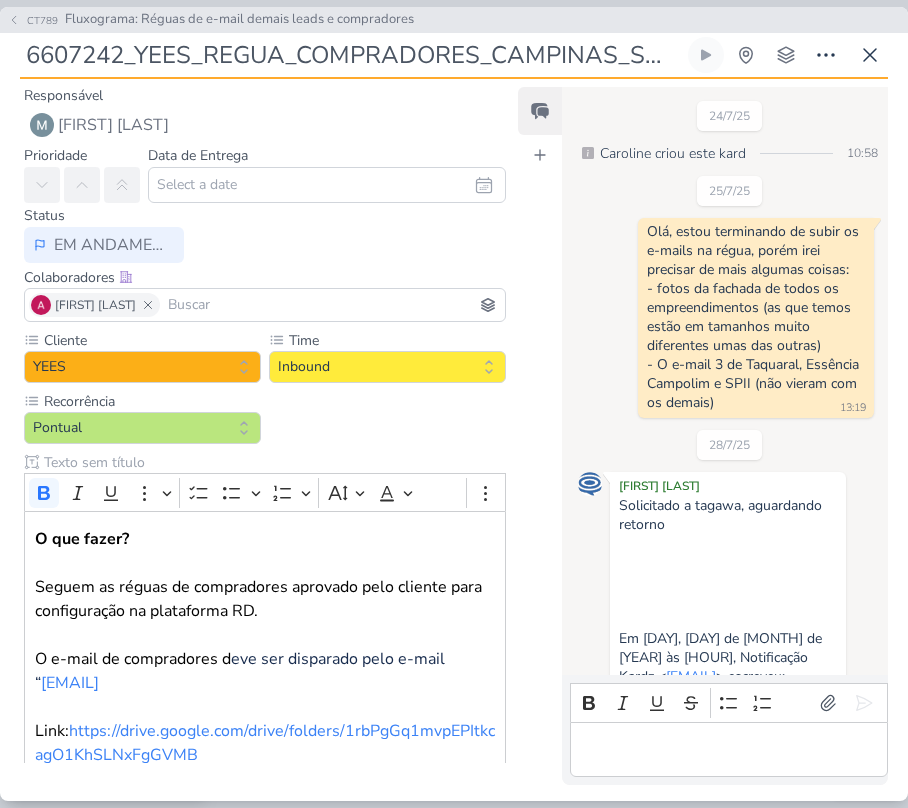 scroll, scrollTop: 741, scrollLeft: 0, axis: vertical 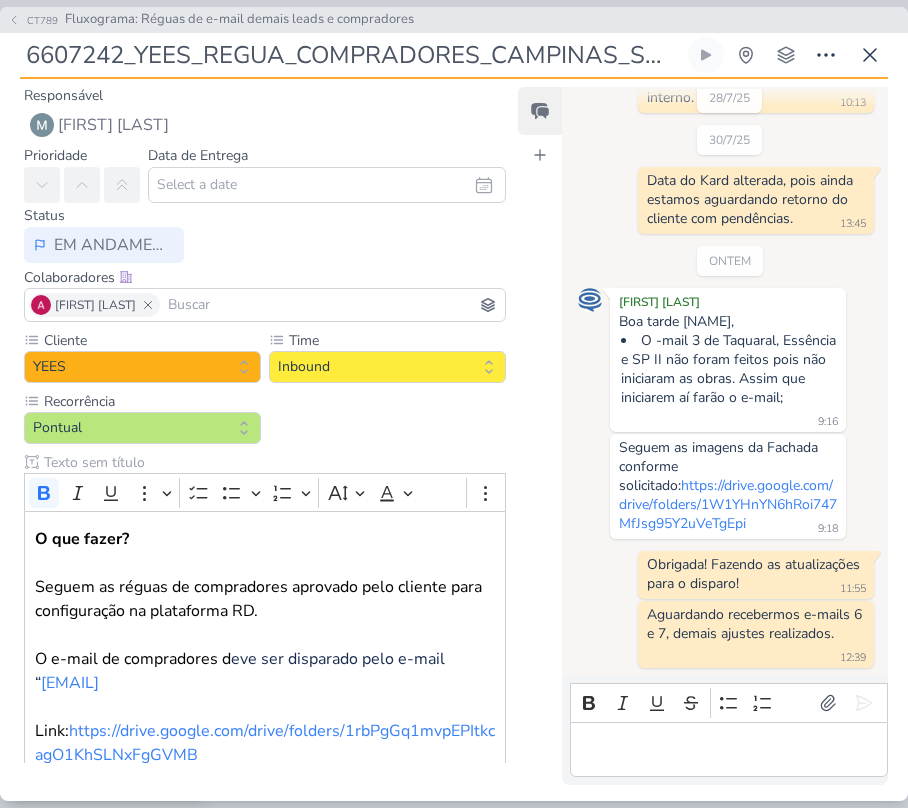 click on "CT789
Fluxograma: Réguas de e-mail demais leads e compradores
6607242_YEES_REGUA_COMPRADORES_CAMPINAS_SOROCABA
Criado por Caroline" at bounding box center (454, 404) 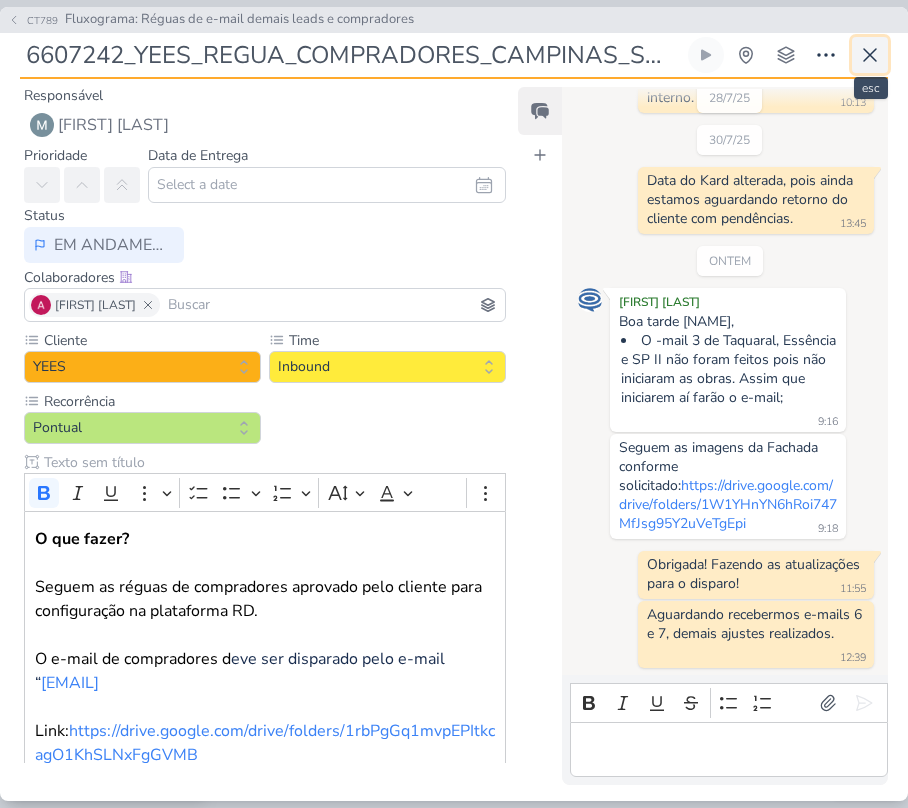 click 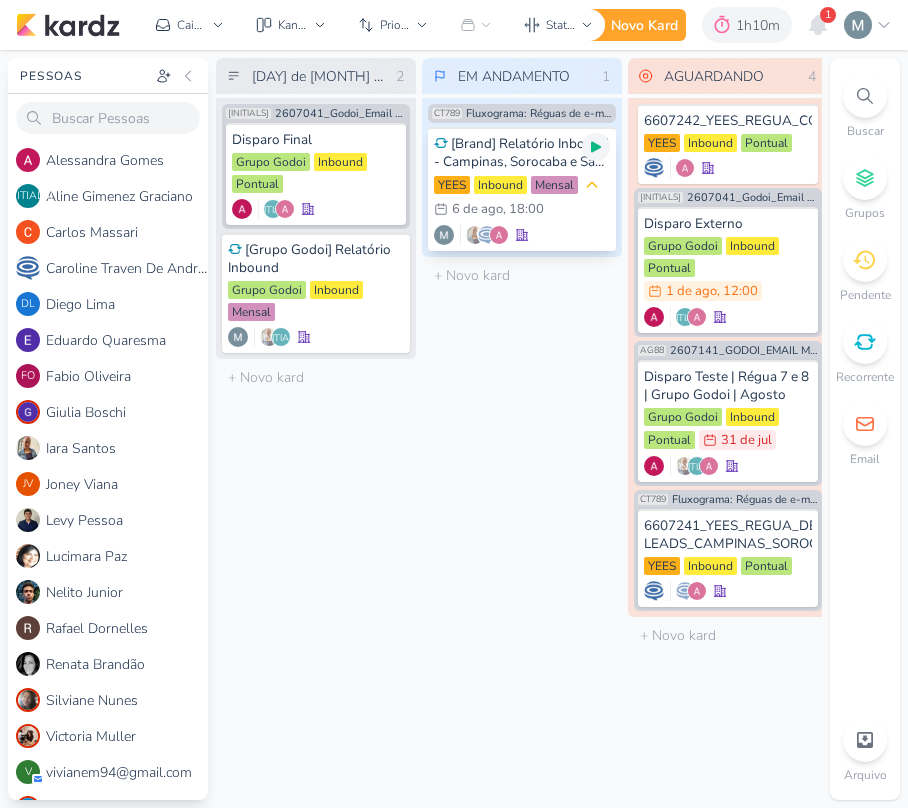click at bounding box center (596, 147) 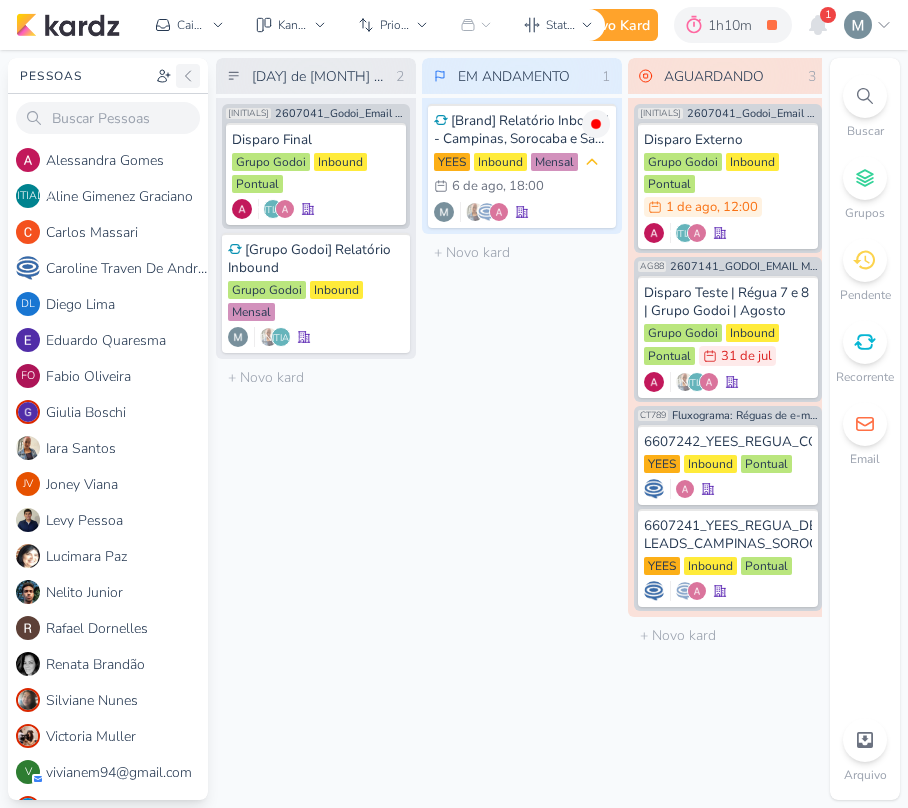 click at bounding box center [188, 76] 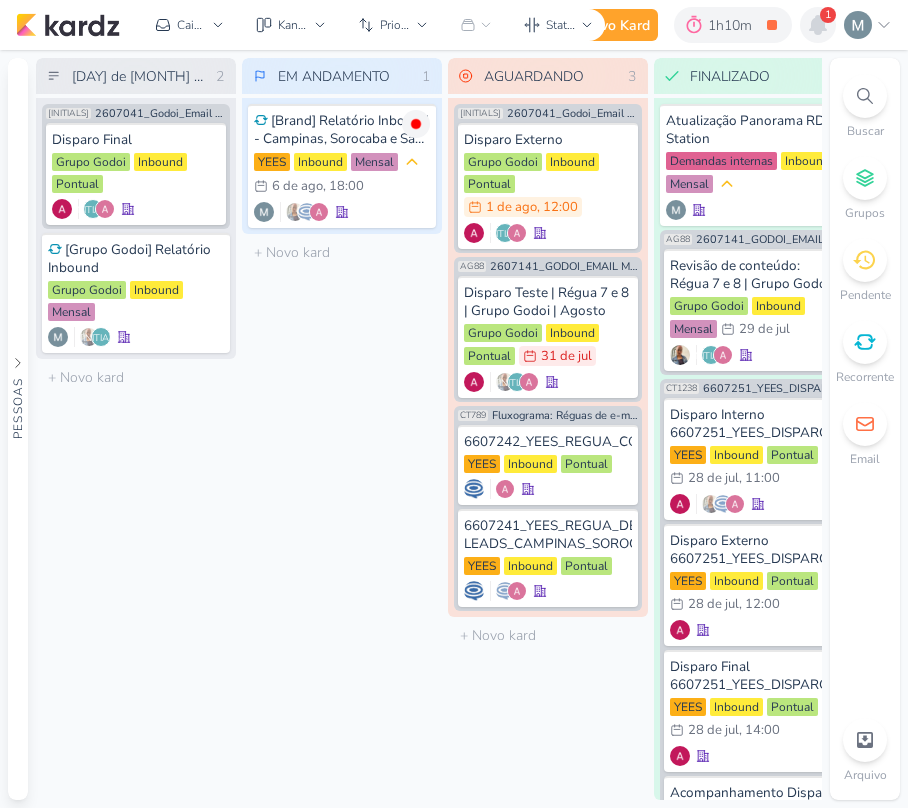 click at bounding box center [818, 25] 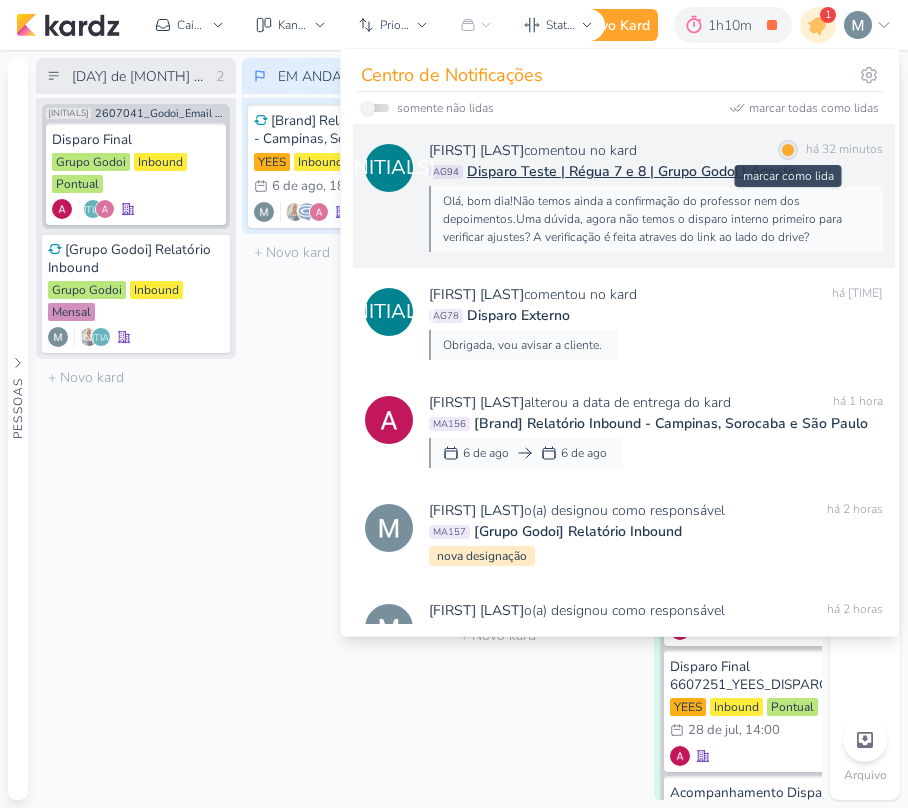 click at bounding box center [788, 150] 